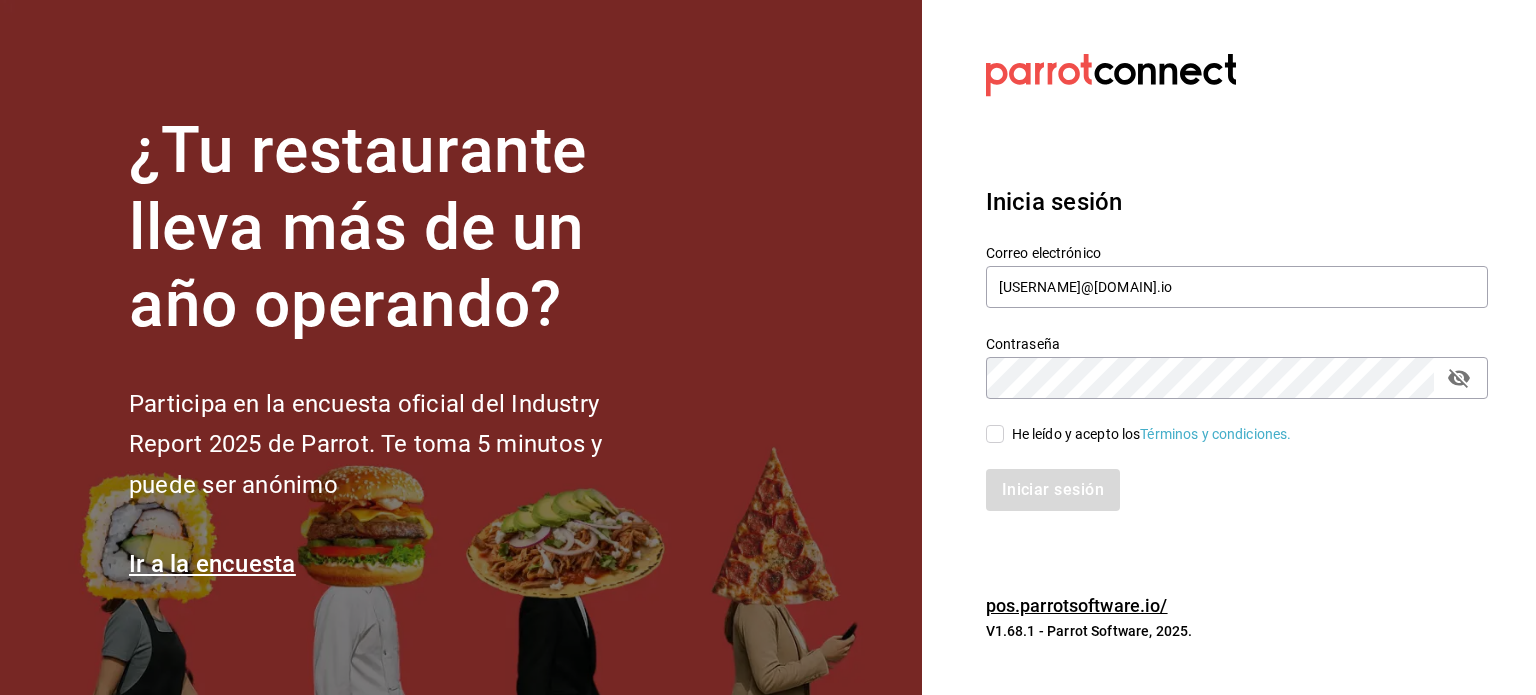 scroll, scrollTop: 0, scrollLeft: 0, axis: both 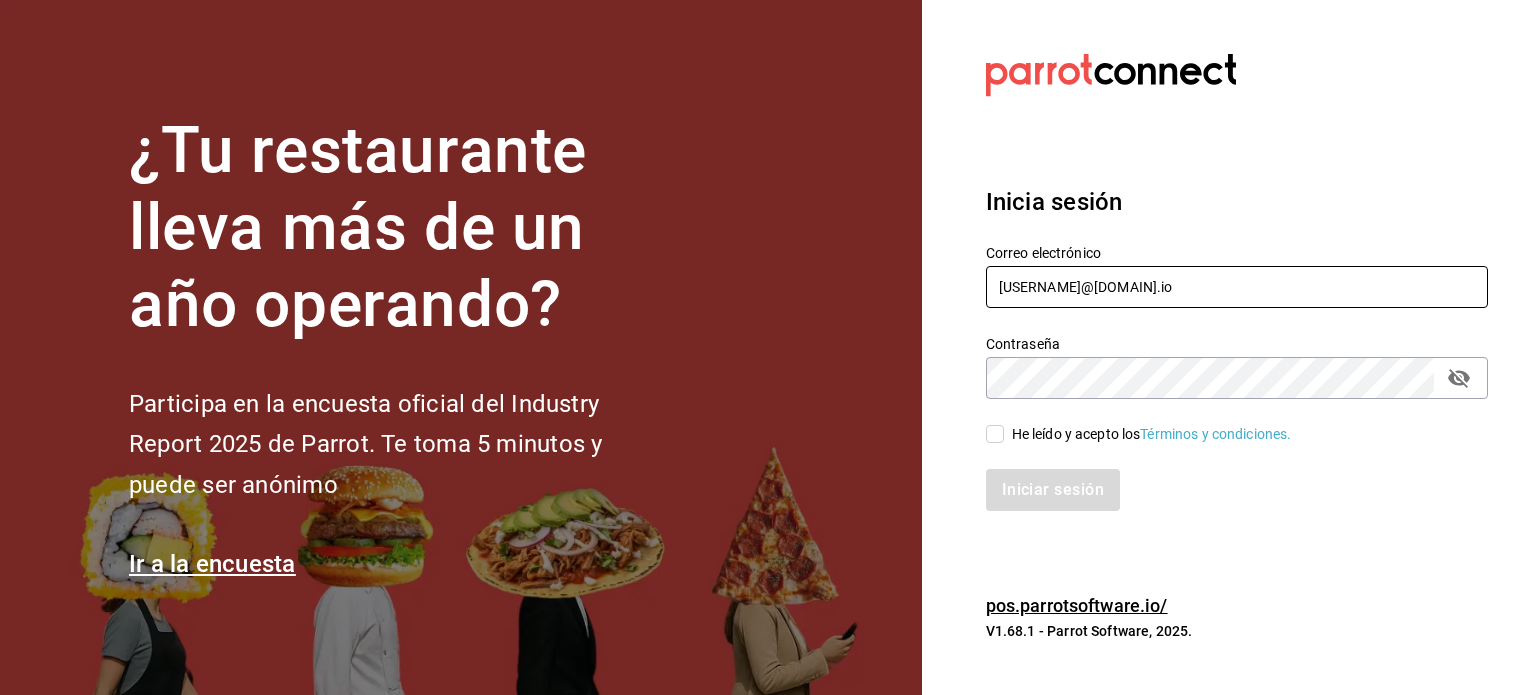 click on "[USERNAME]@[DOMAIN].io" at bounding box center [1237, 287] 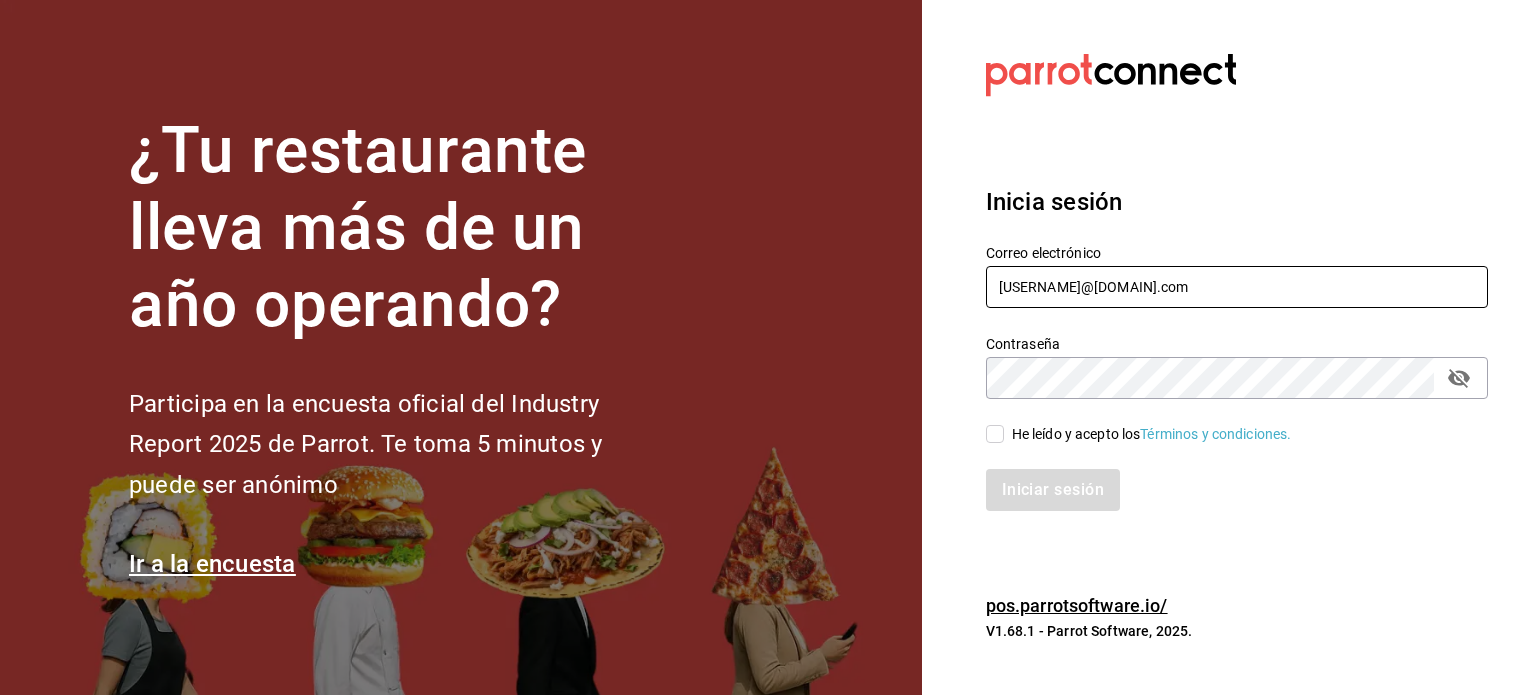 type on "[USERNAME]@[DOMAIN].com" 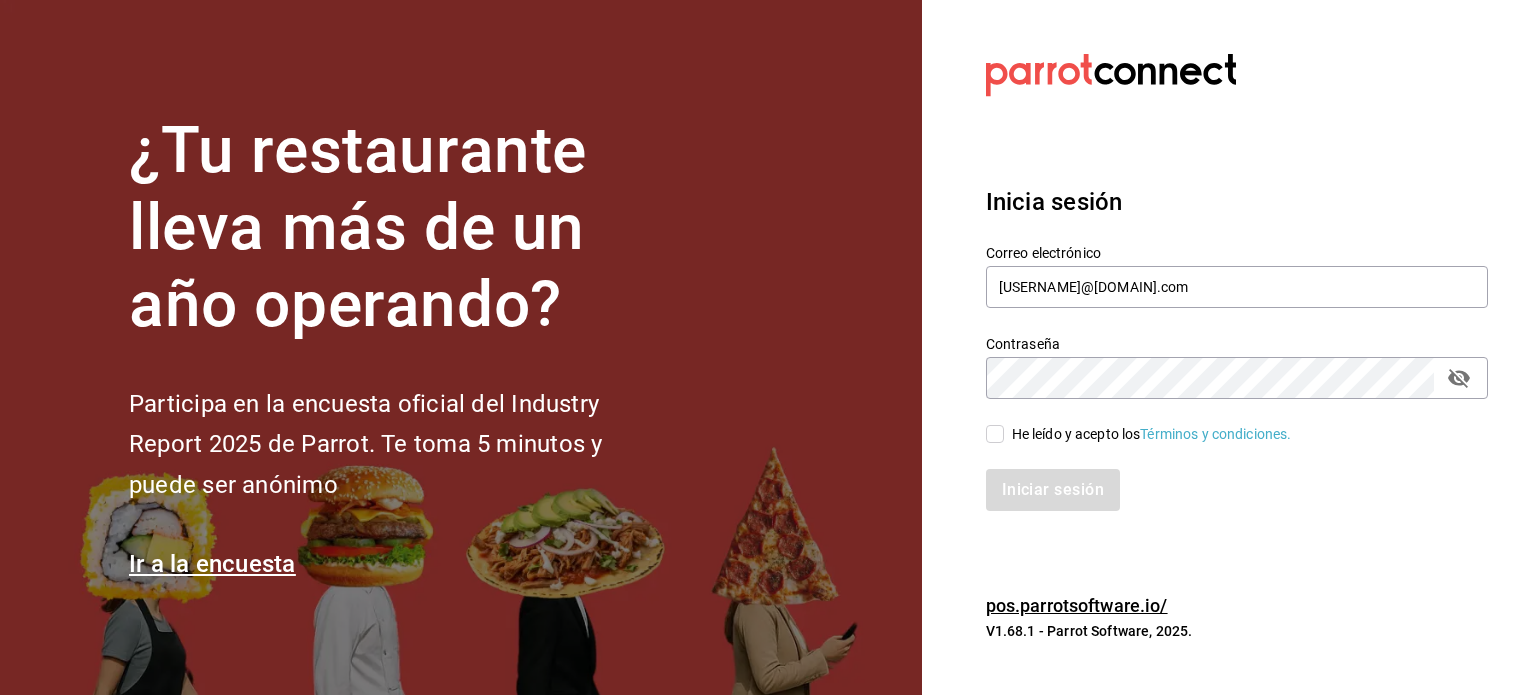 click on "He leído y acepto los  Términos y condiciones." at bounding box center [1152, 434] 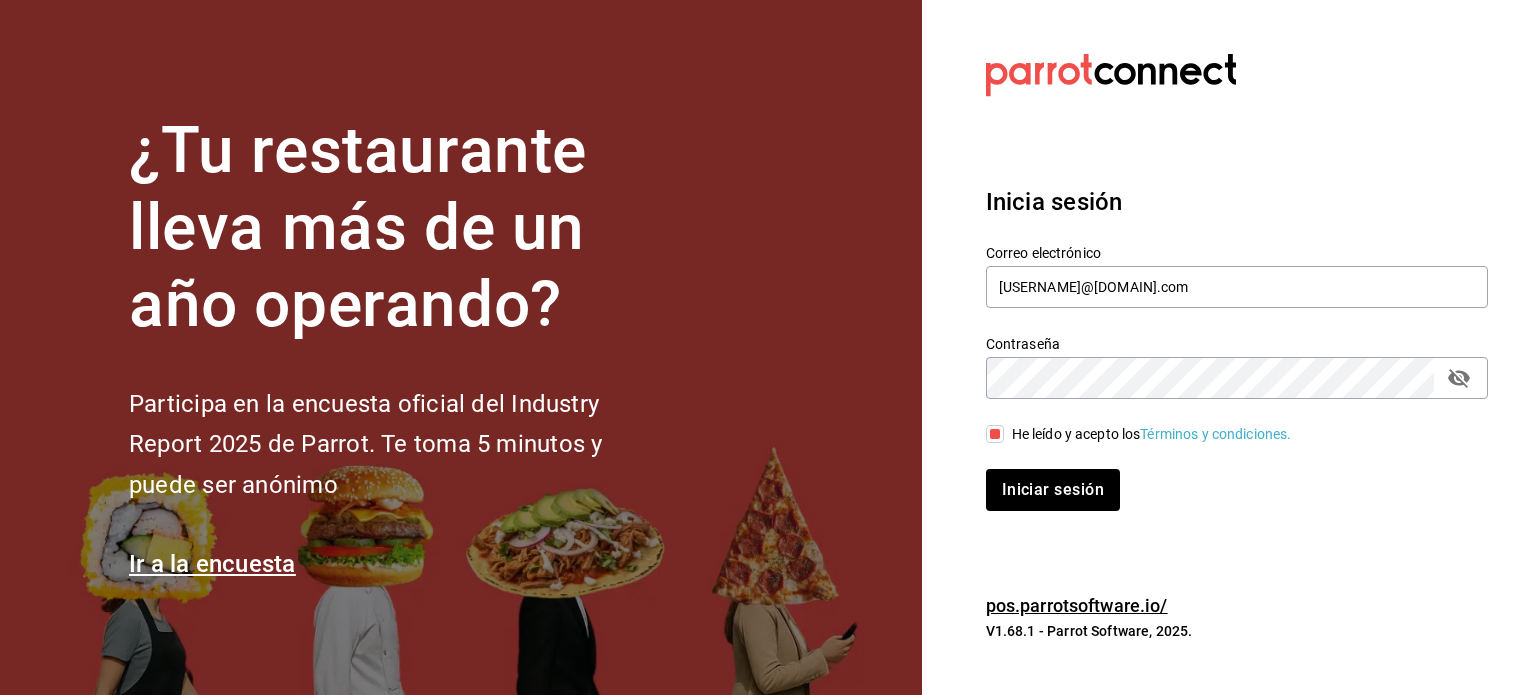 click on "Iniciar sesión" at bounding box center [1225, 478] 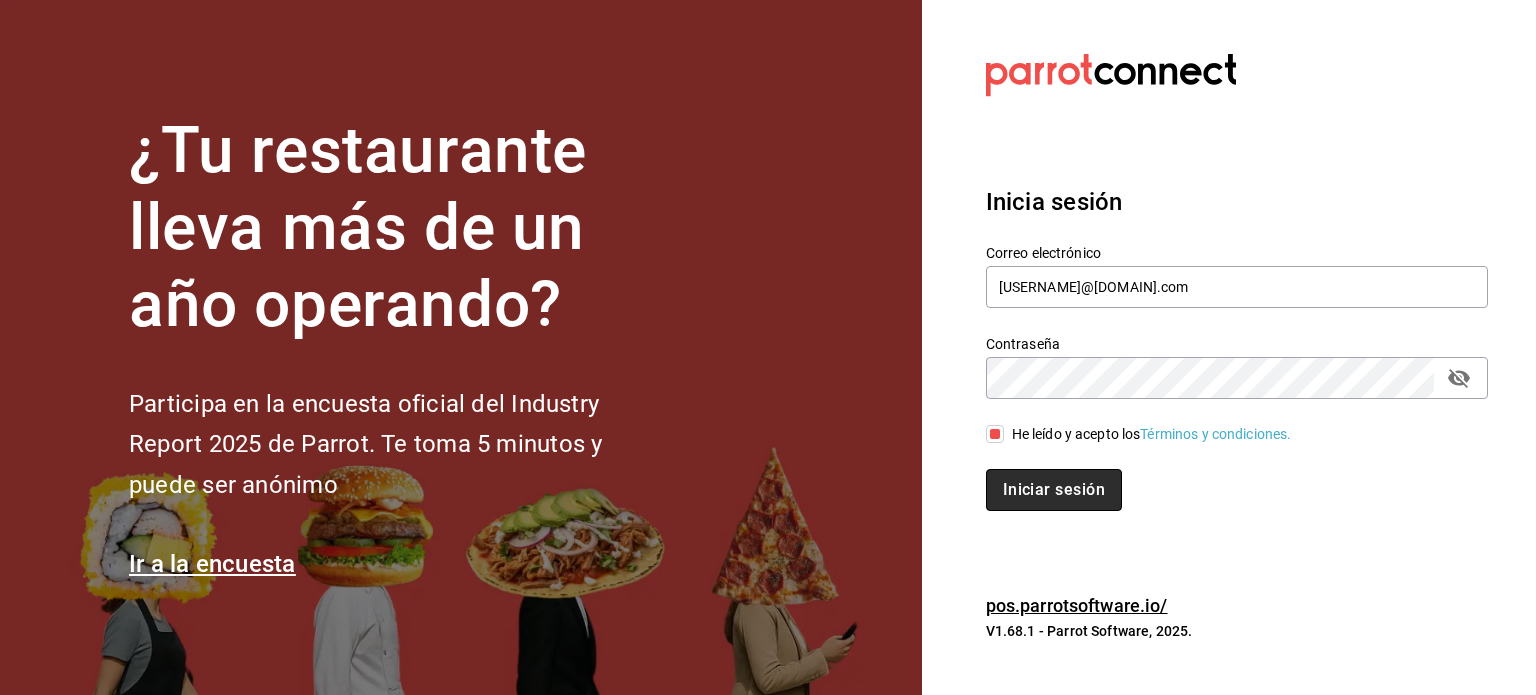 click on "Iniciar sesión" at bounding box center [1054, 490] 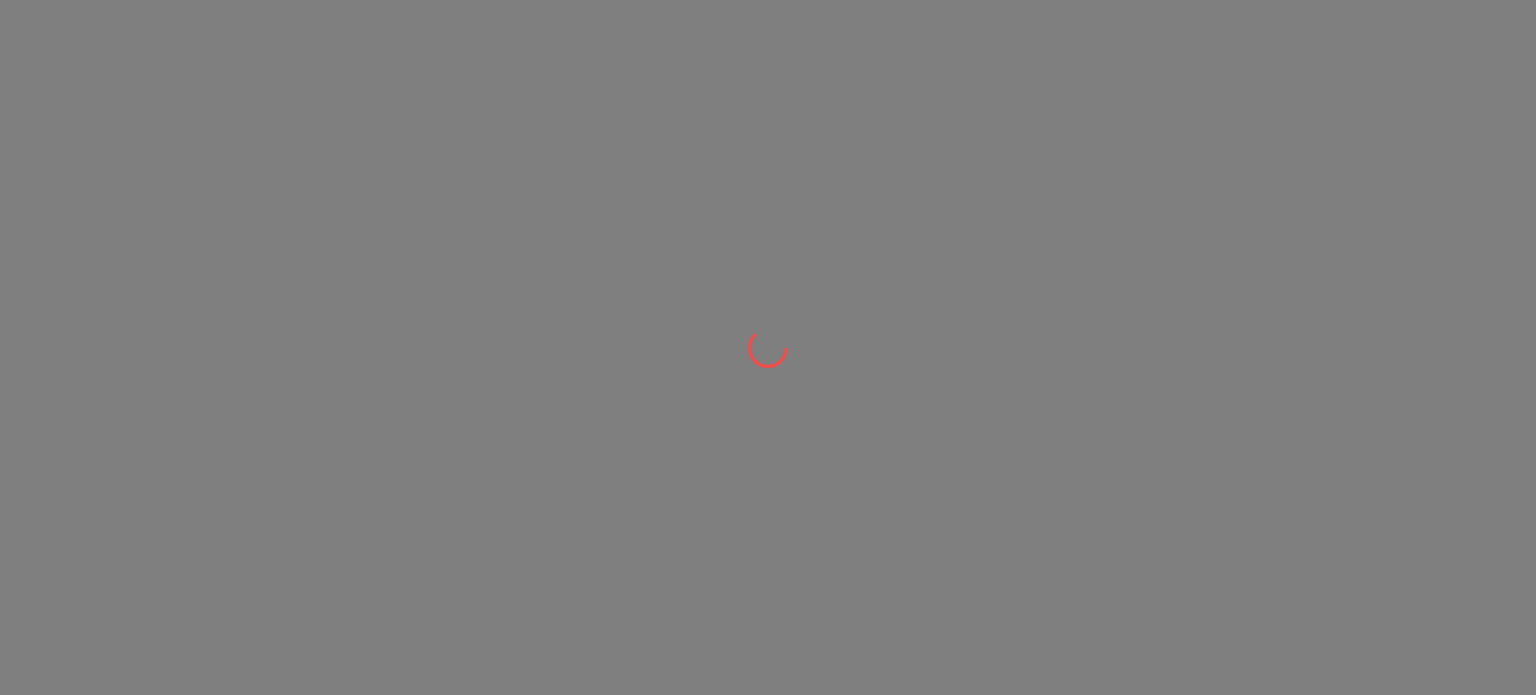 scroll, scrollTop: 0, scrollLeft: 0, axis: both 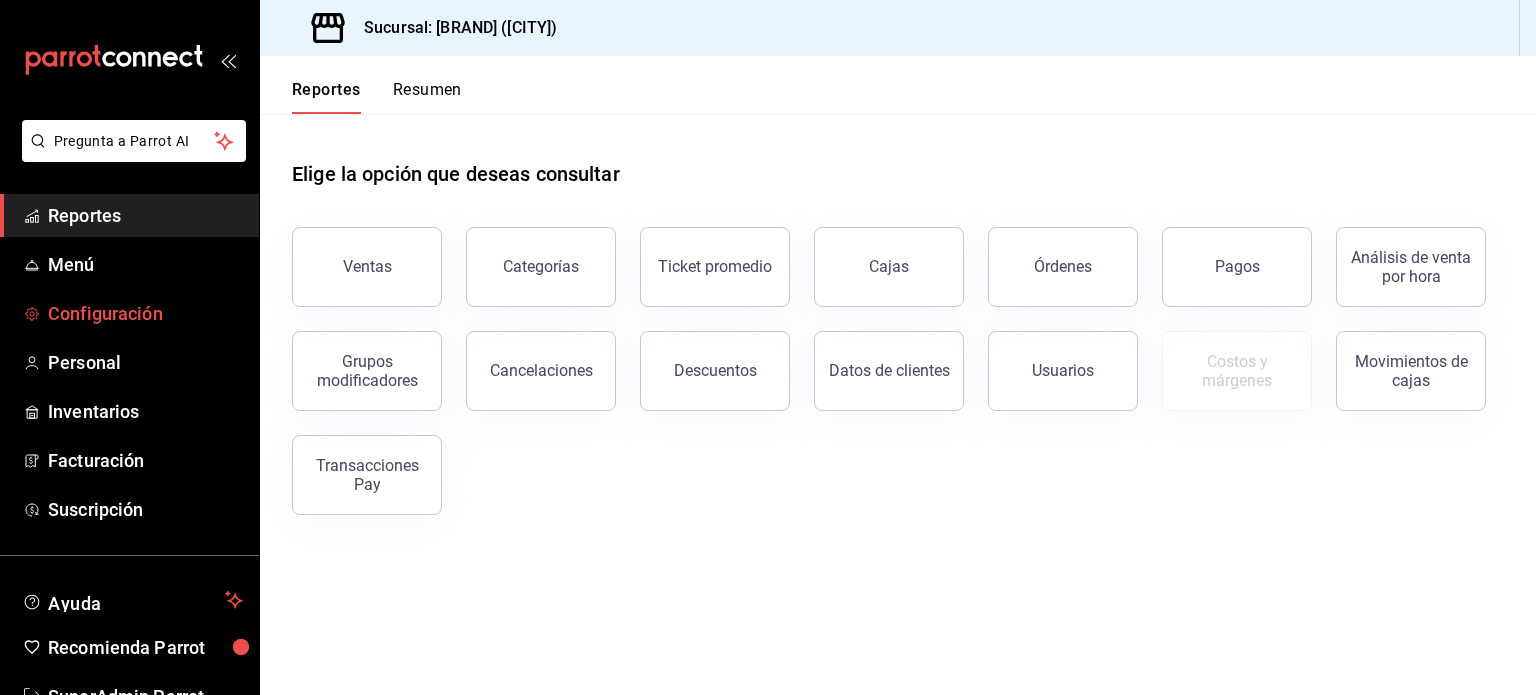 click on "Configuración" at bounding box center [145, 313] 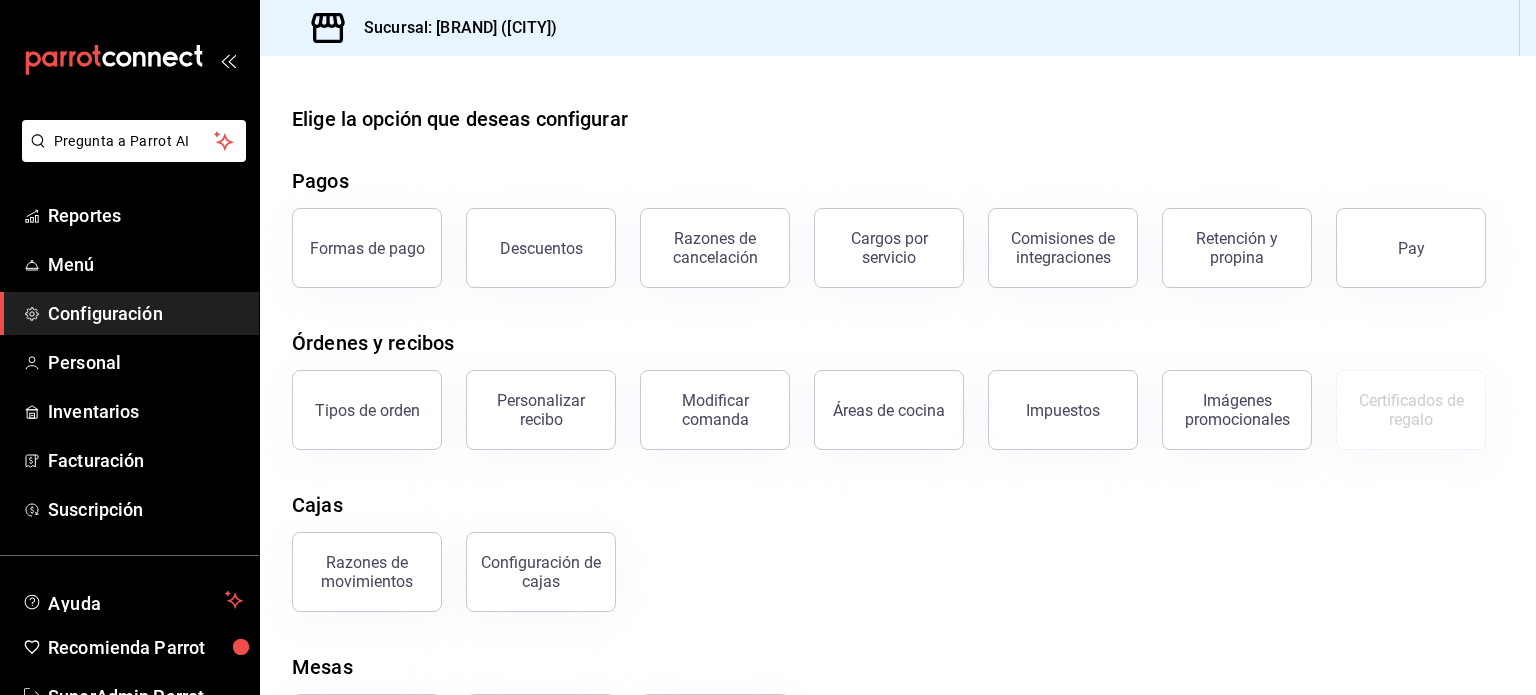 click on "Configuración" at bounding box center [145, 313] 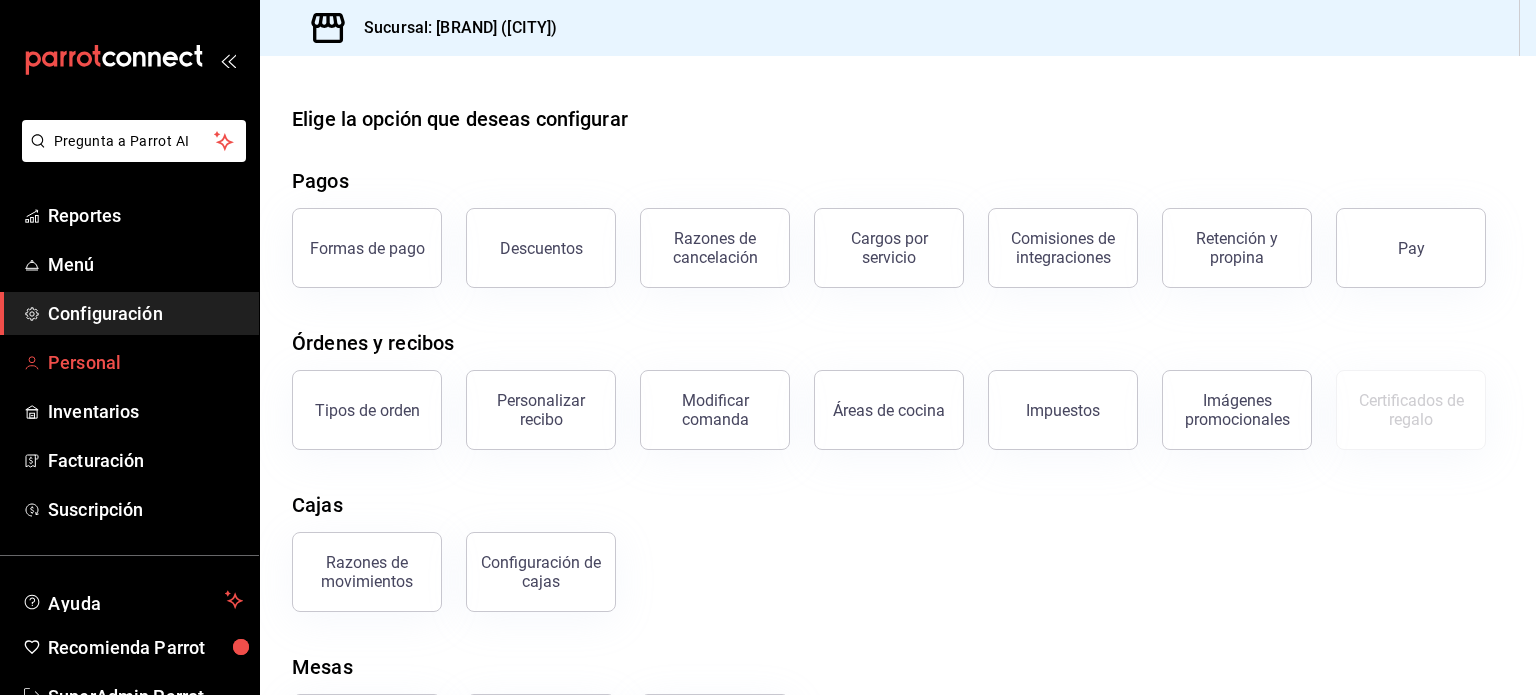 click on "Personal" at bounding box center [129, 362] 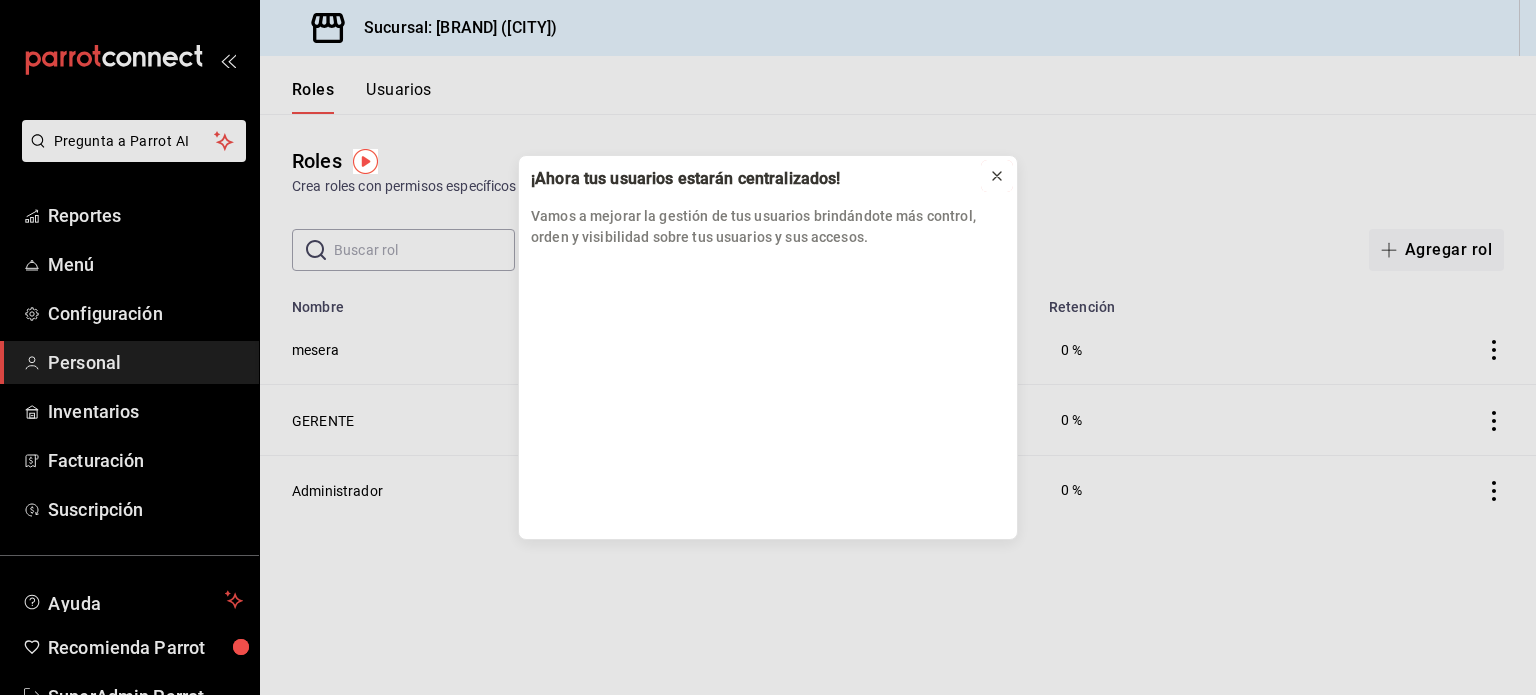 click 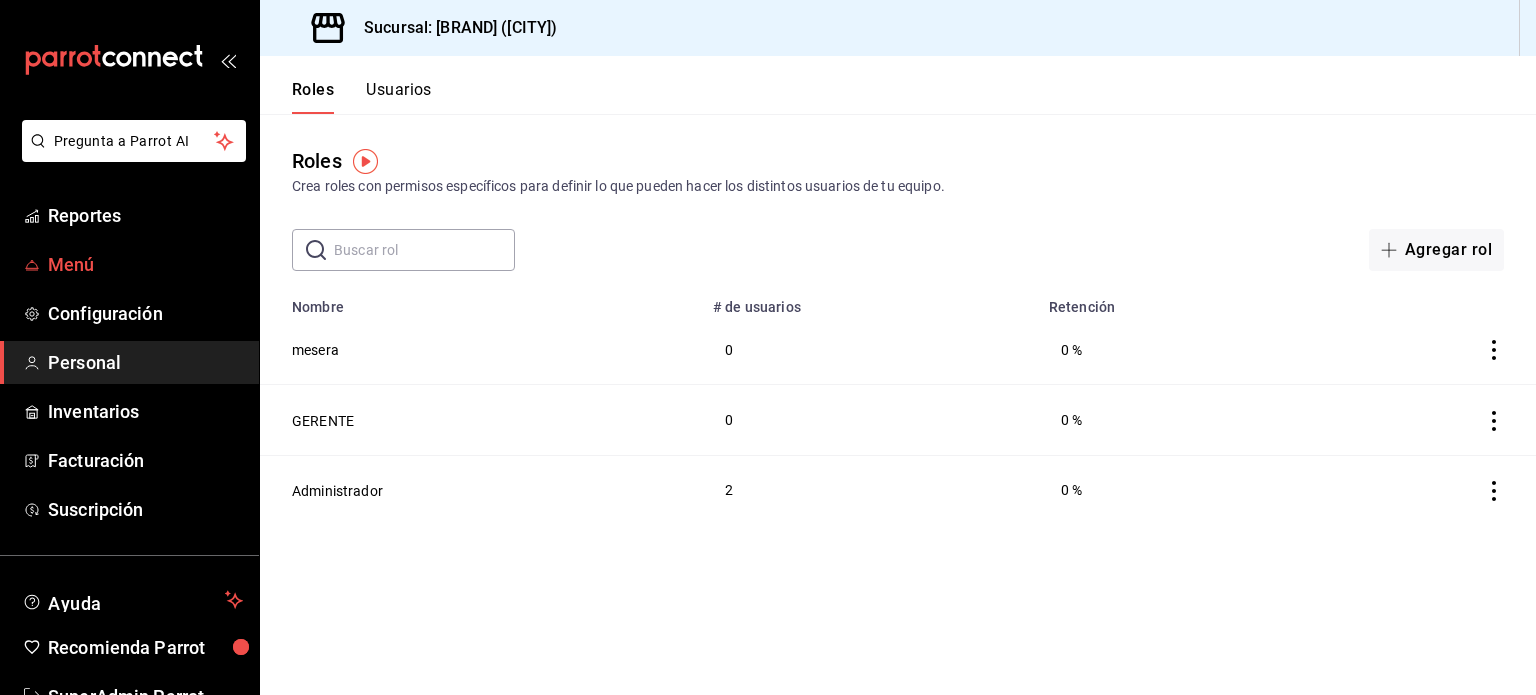 click on "Menú" at bounding box center (129, 264) 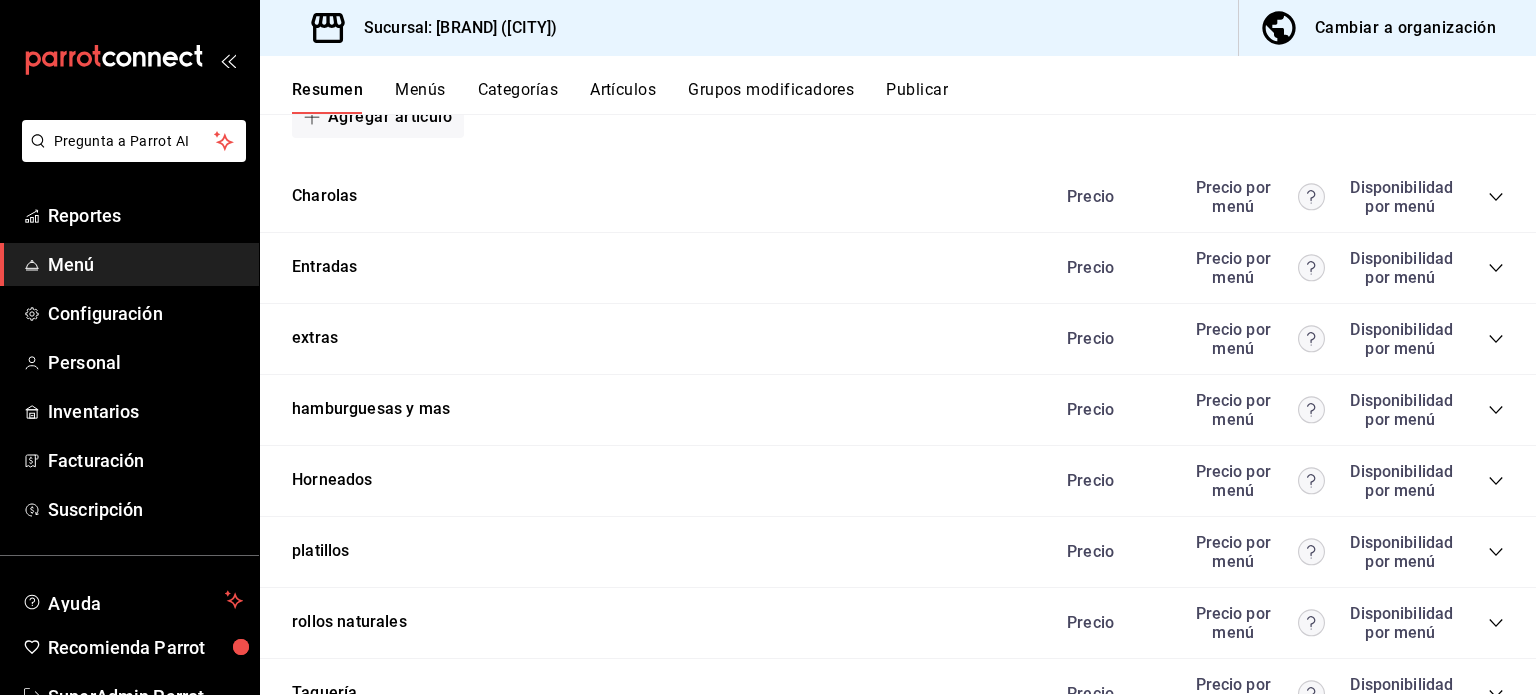 scroll, scrollTop: 2387, scrollLeft: 0, axis: vertical 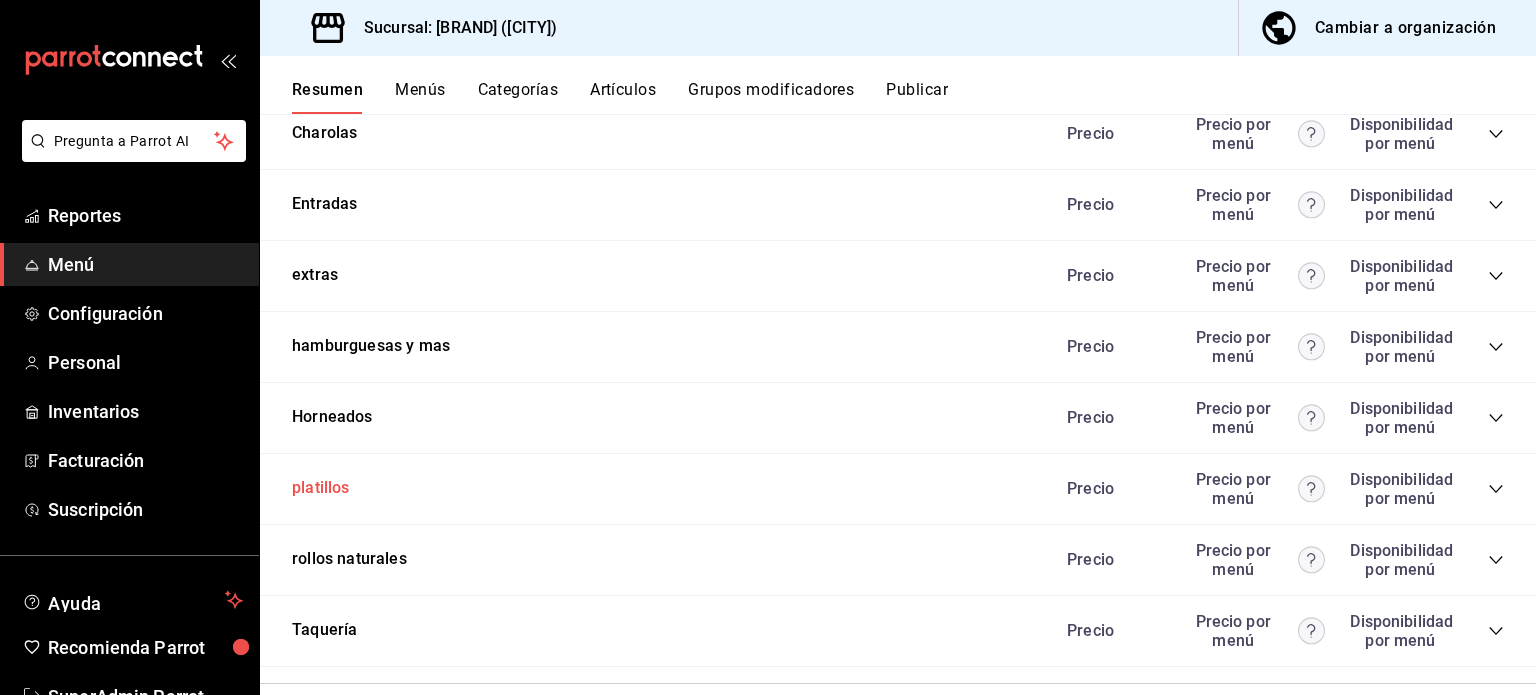 drag, startPoint x: 330, startPoint y: 475, endPoint x: 330, endPoint y: 501, distance: 26 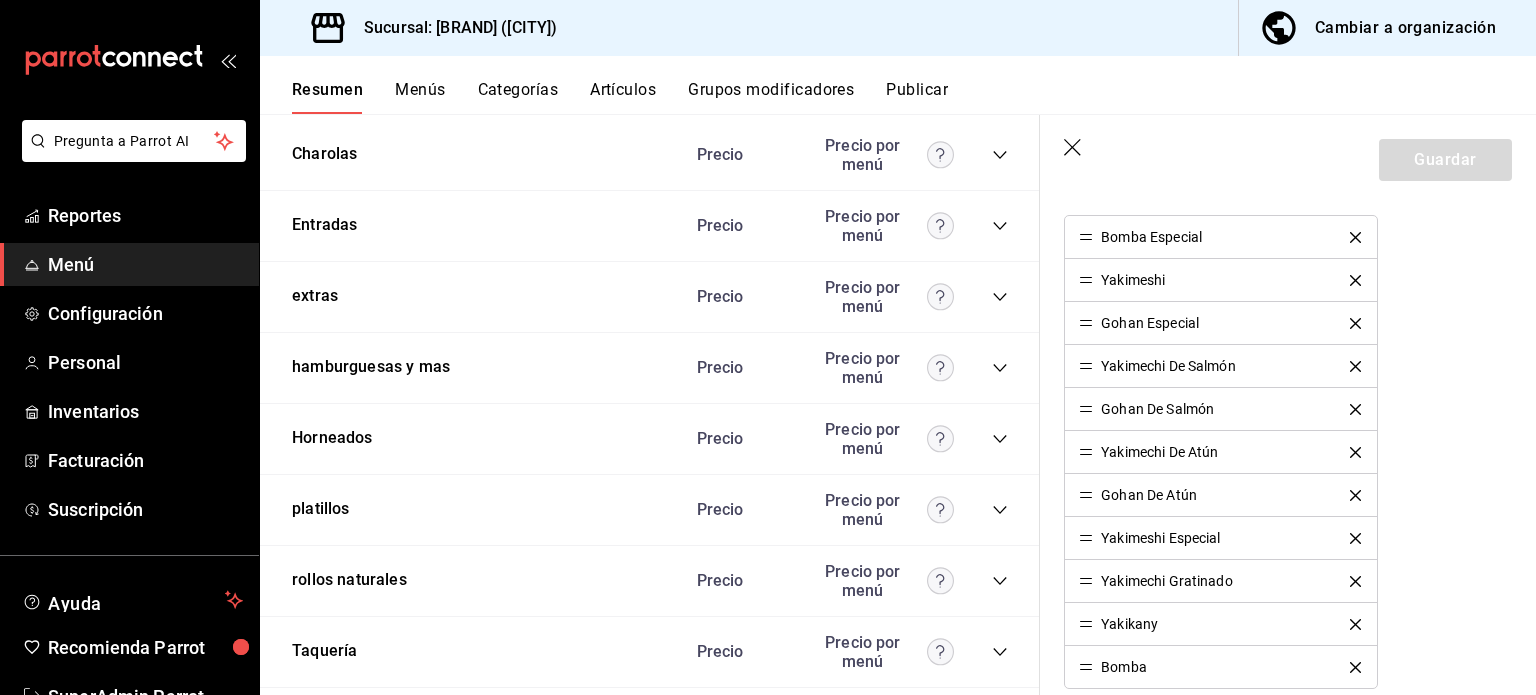 scroll, scrollTop: 0, scrollLeft: 0, axis: both 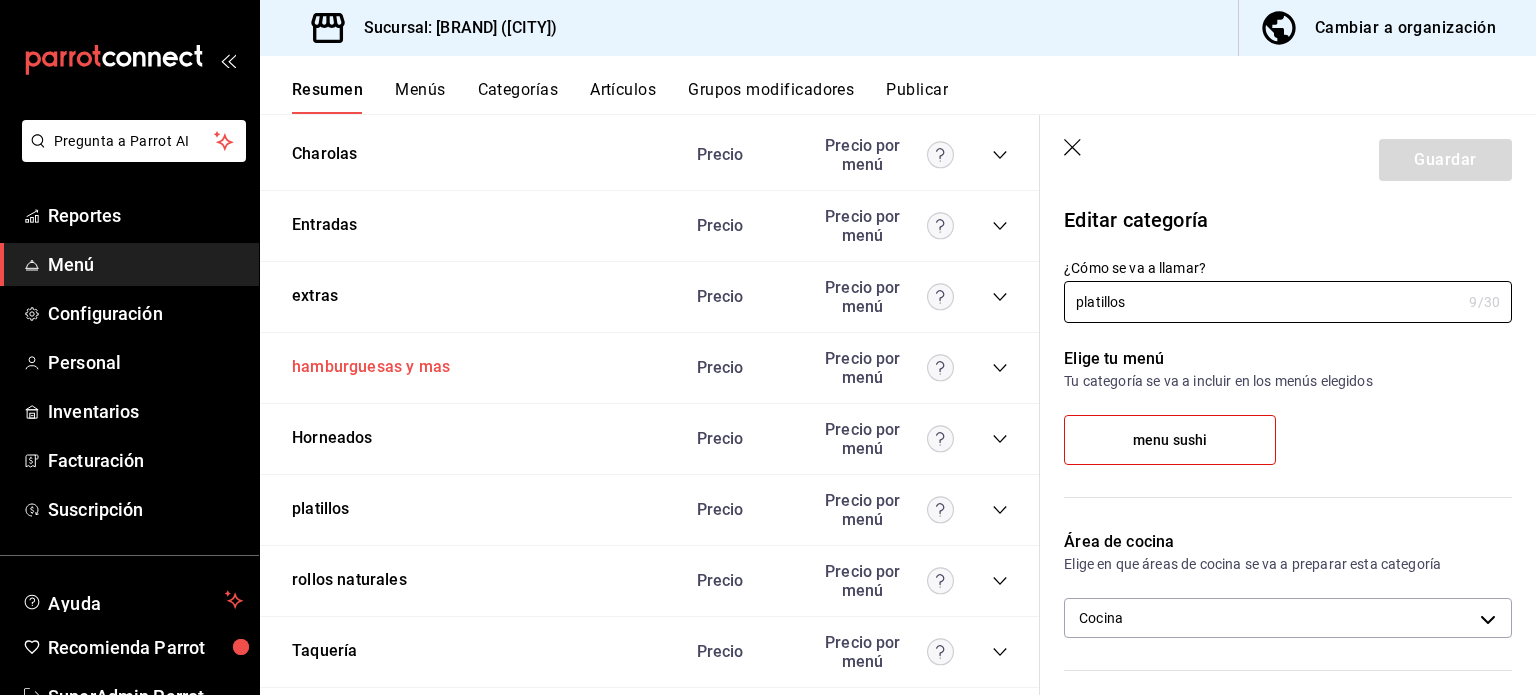 click on "hamburguesas y mas" at bounding box center [371, 367] 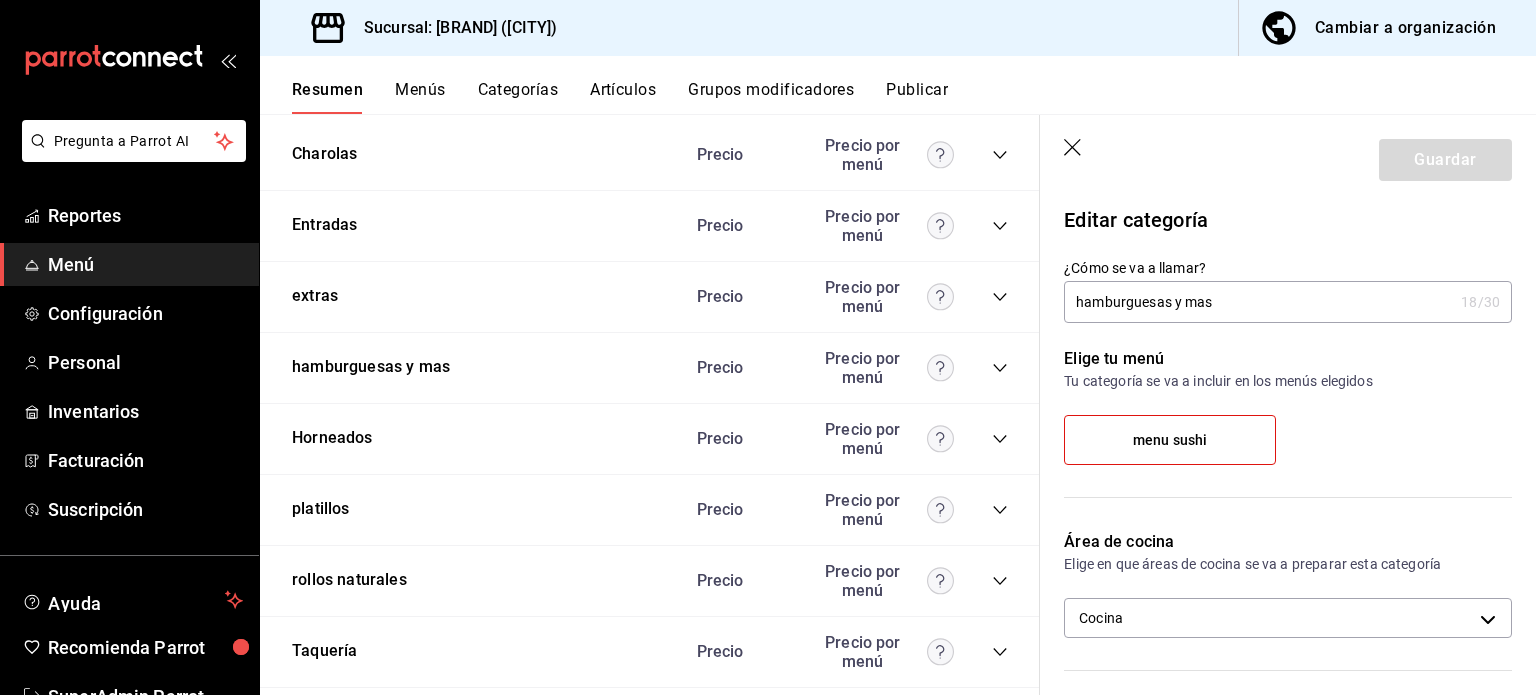 click on "Guardar" at bounding box center [1288, 156] 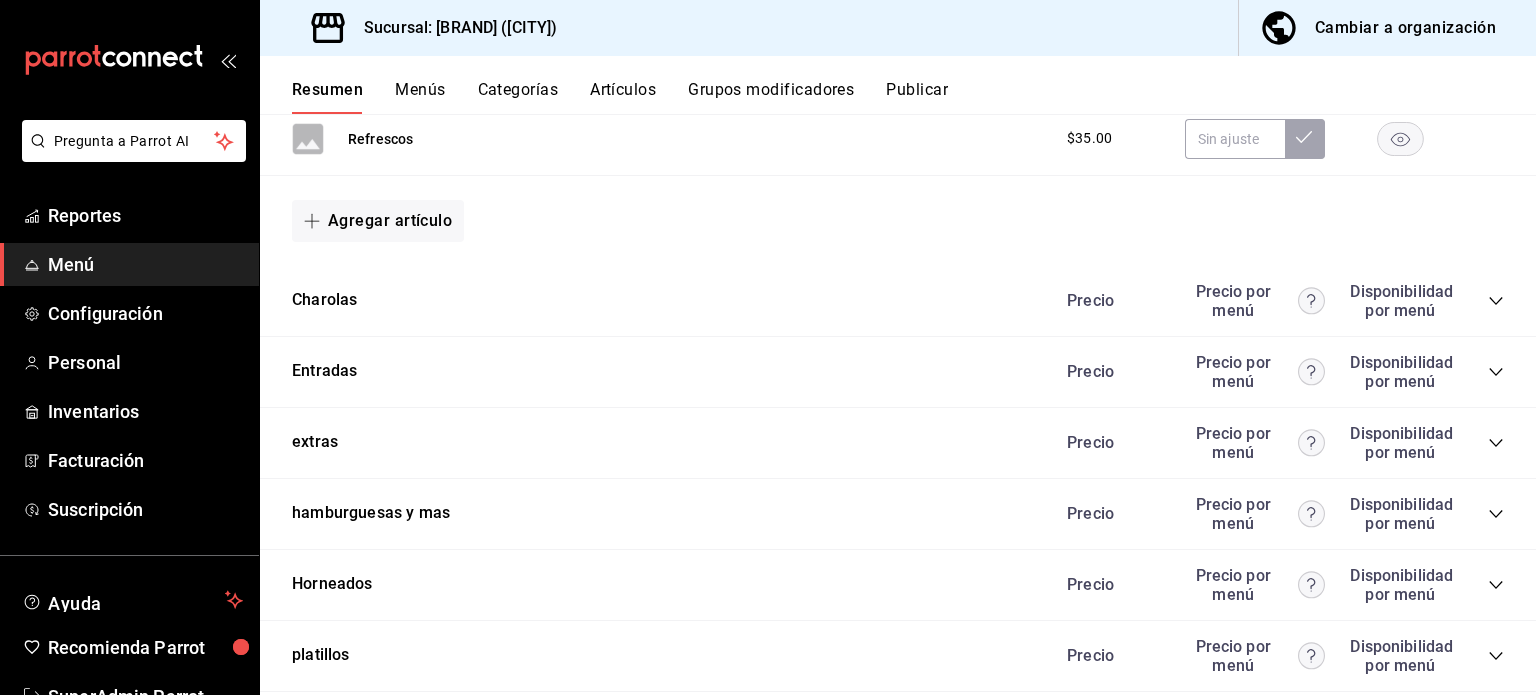 scroll, scrollTop: 2418, scrollLeft: 0, axis: vertical 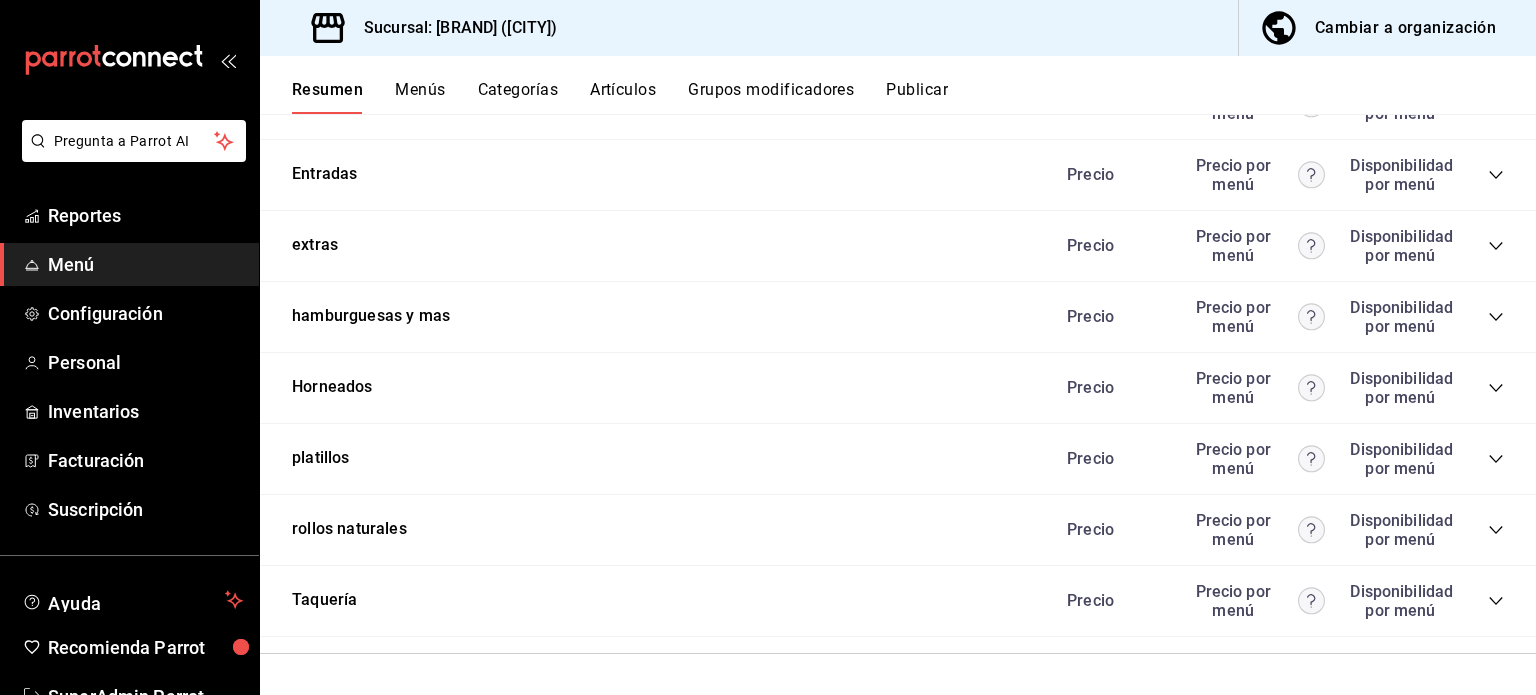 click on "platillos Precio Precio por menú   Disponibilidad por menú" at bounding box center [898, 459] 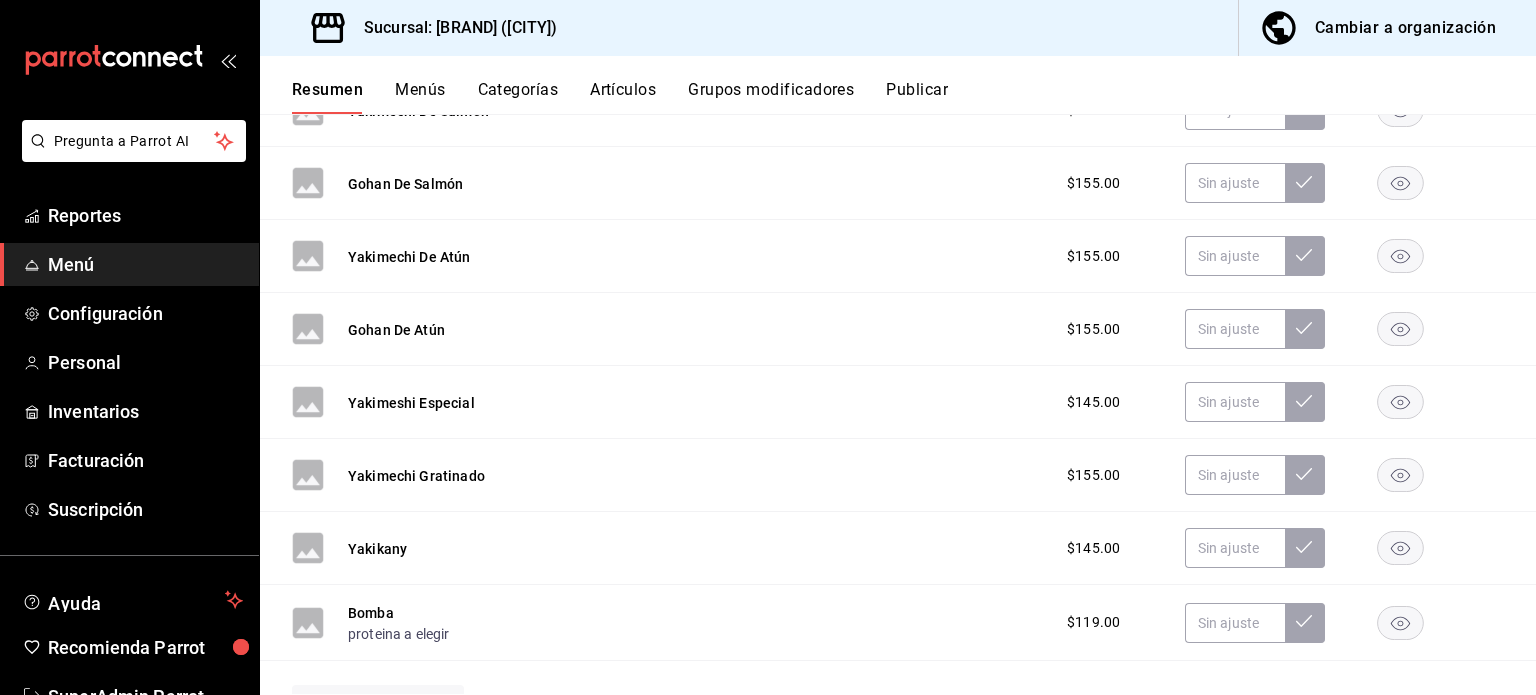 scroll, scrollTop: 3315, scrollLeft: 0, axis: vertical 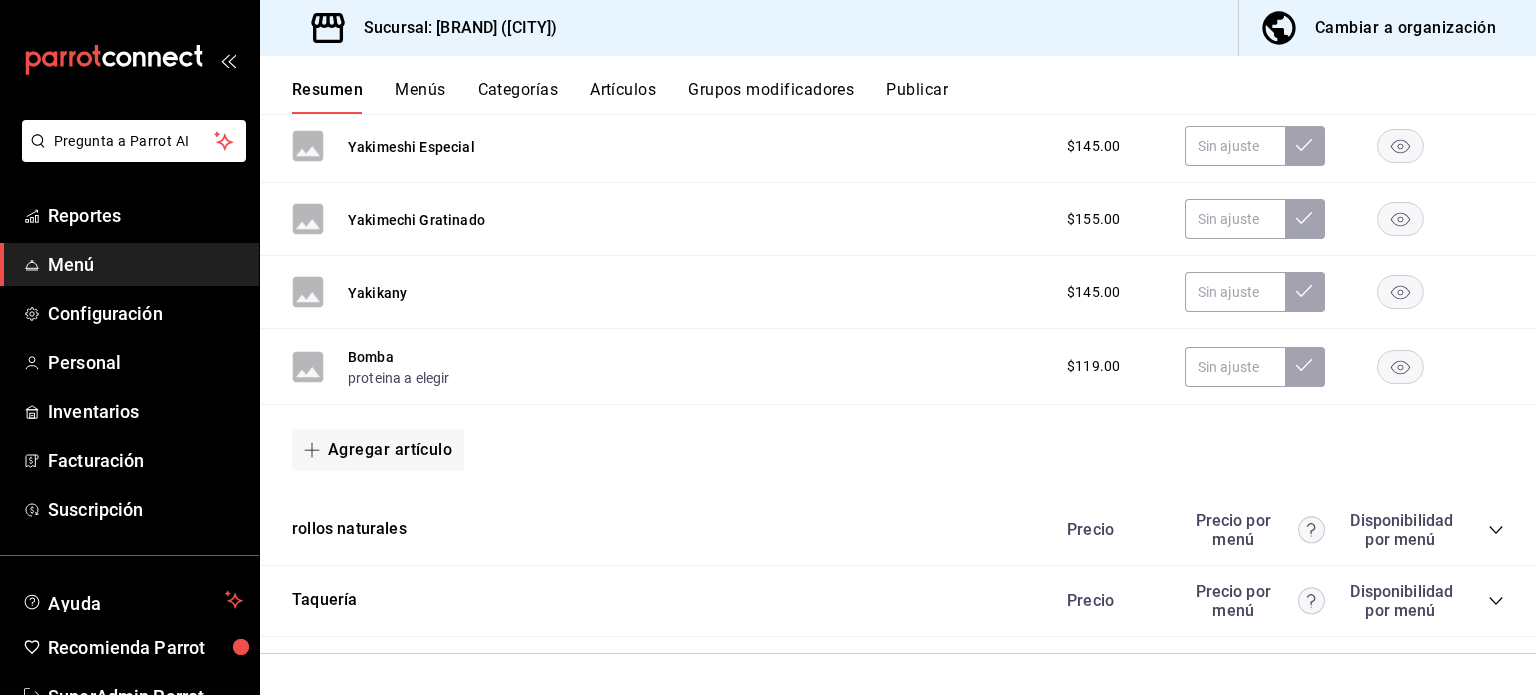 click 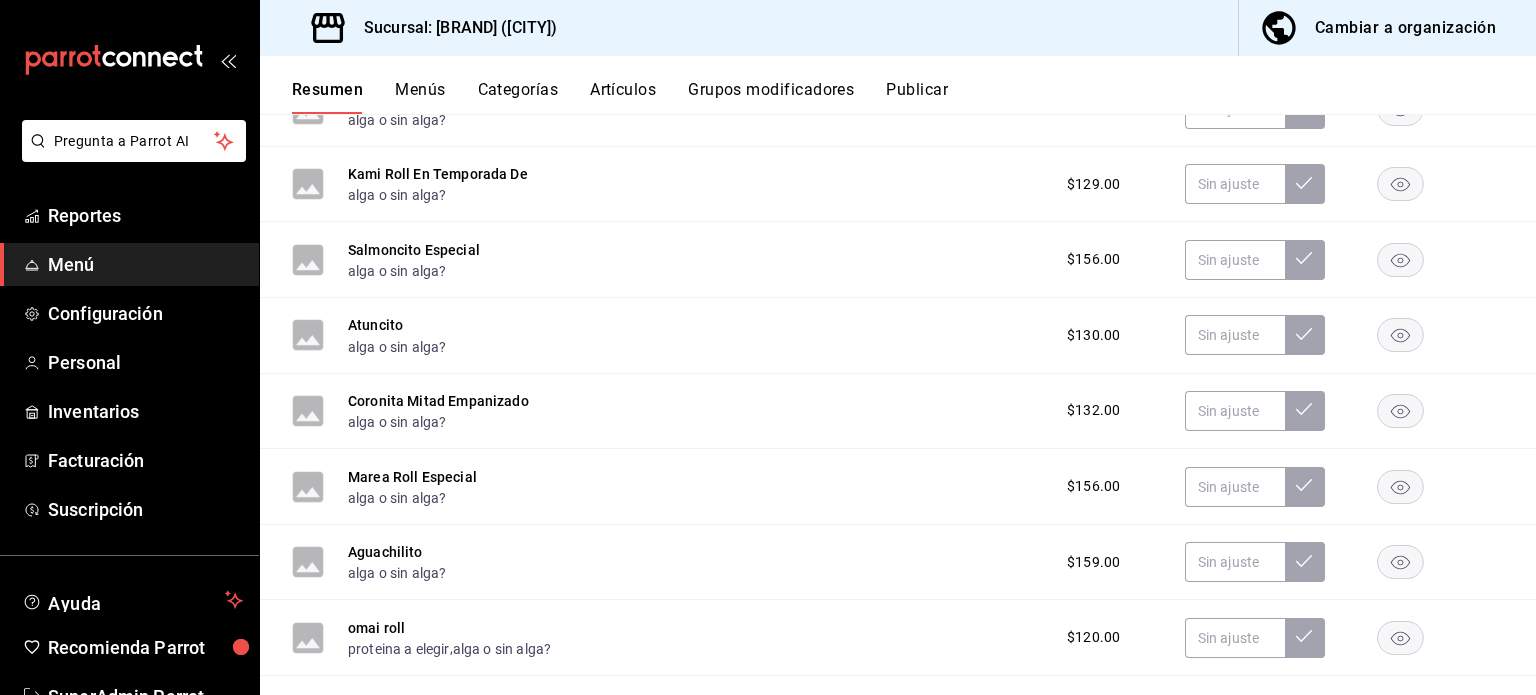 scroll, scrollTop: 4315, scrollLeft: 0, axis: vertical 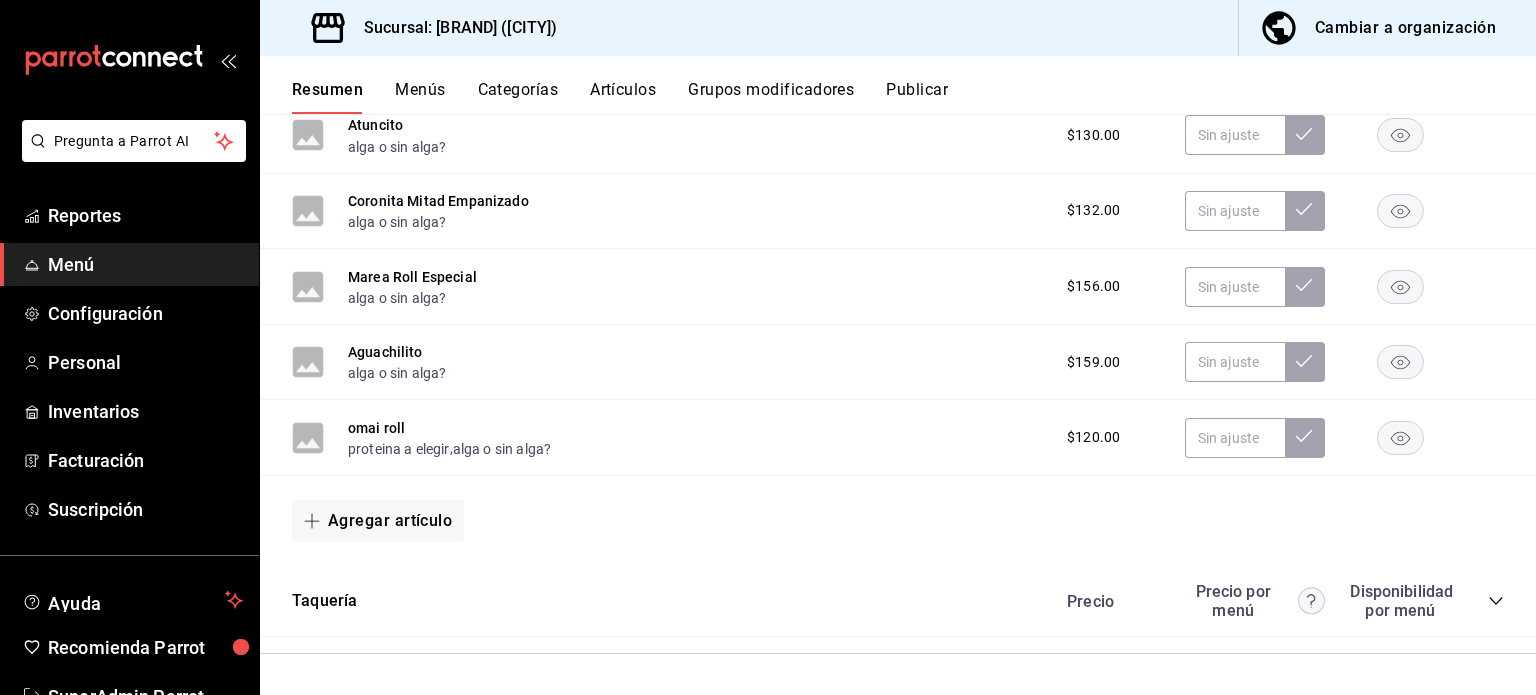 click on "menu sushi L-D [TIME]  -  [TIME] Agregar categoría Empanizados Precio Precio por menú   Disponibilidad por menú Kani alga o sin alga? $132.00 Tres Quesos alga o sin alga? $123.00 Cordon Blue alga o sin alga? $132.00 $127.00 Chillis Roll alga o sin alga? $142.00 Japón alga o sin alga? $142.00 Cielo, Mar Y Tierra alga o sin alga? $140.00 $140.00 Boneless Roll Boneless roll ,  alga o sin alga? $145.00 Dedo Roll alga o sin alga? $129.00 $127.00 Calota Roll alga o sin alga? $148.00 Toro Bravo alga o sin alga? $152.00 Especial C Empanizado alga o sin alga? $149.00 Mar Y Tierra alga o sin alga? $122.00 Agregar artículo Bebidas Precio Precio por menú   Disponibilidad por menú Té Helado (1/2 Litro) $22.00 Té Helado (1 Litro) $35.00 Jamaica (1/2 Litro) $22.00 Jamaica (1 Litro) $35.00 Cebada (1/2 Litro) $22.00 Cebada (1 Litro) $35.00 Horchata (1/2 Litro) $22.00 Horchata (1 Litro) $35.00 Fresa Limón (1/2 Litro) $22.00 Fresa Limón (1 Litro) $35.00 Refrescos $35.00 Agregar artículo Charolas Precio   Entradas" at bounding box center [898, -1666] 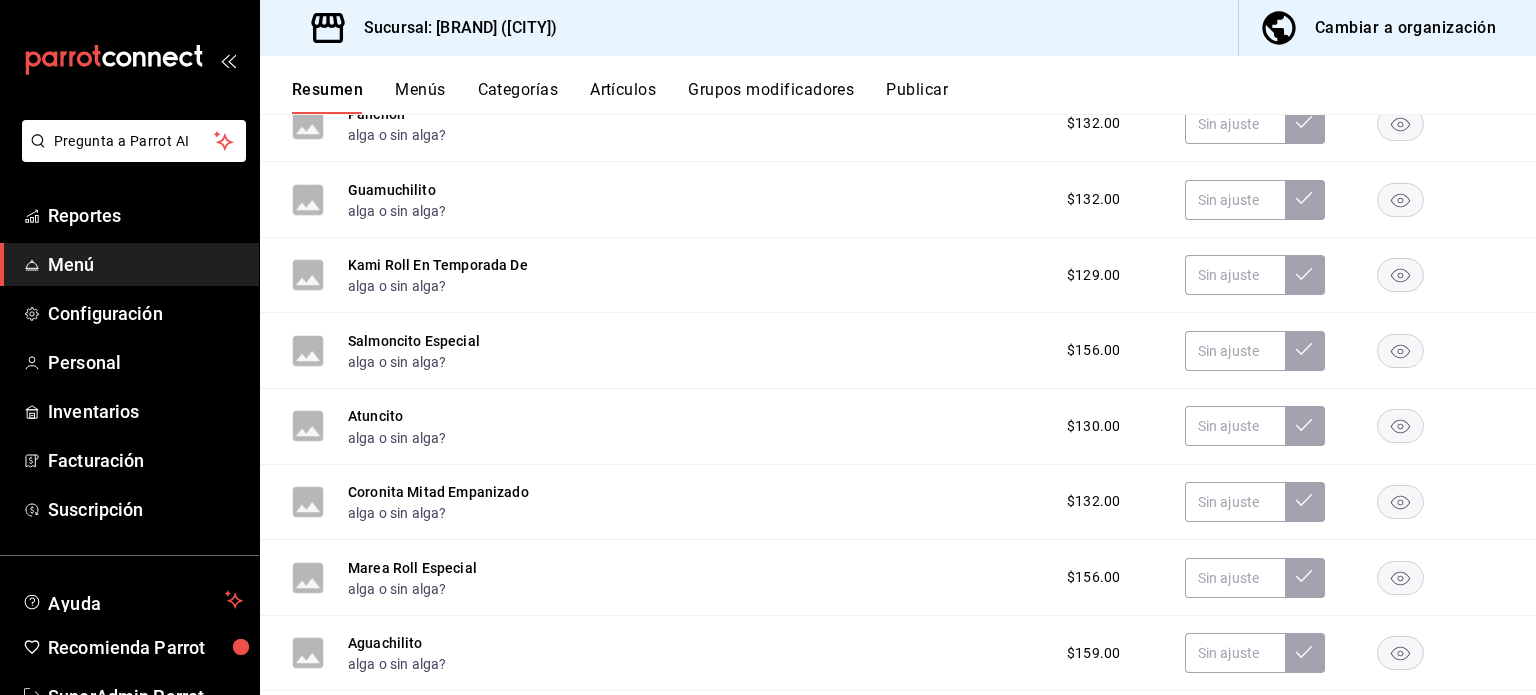 scroll, scrollTop: 4315, scrollLeft: 0, axis: vertical 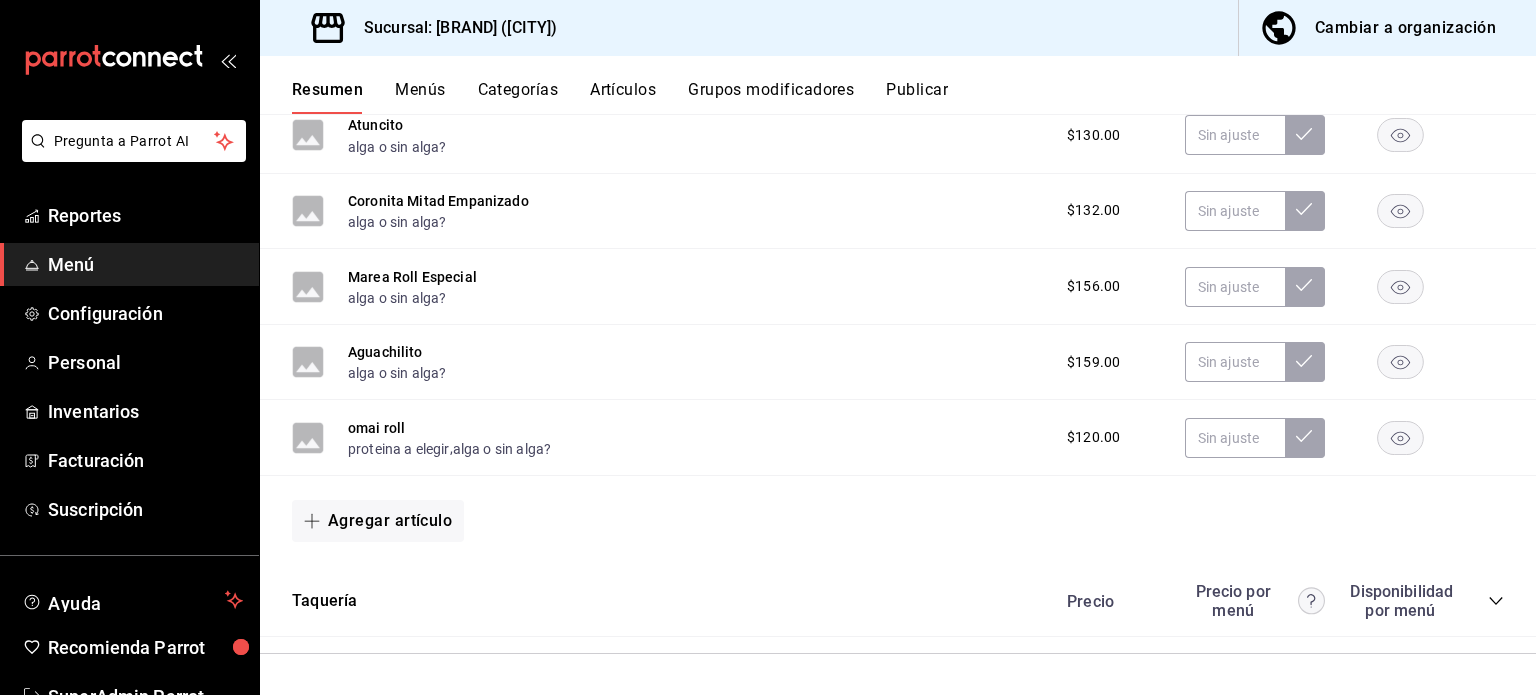 click 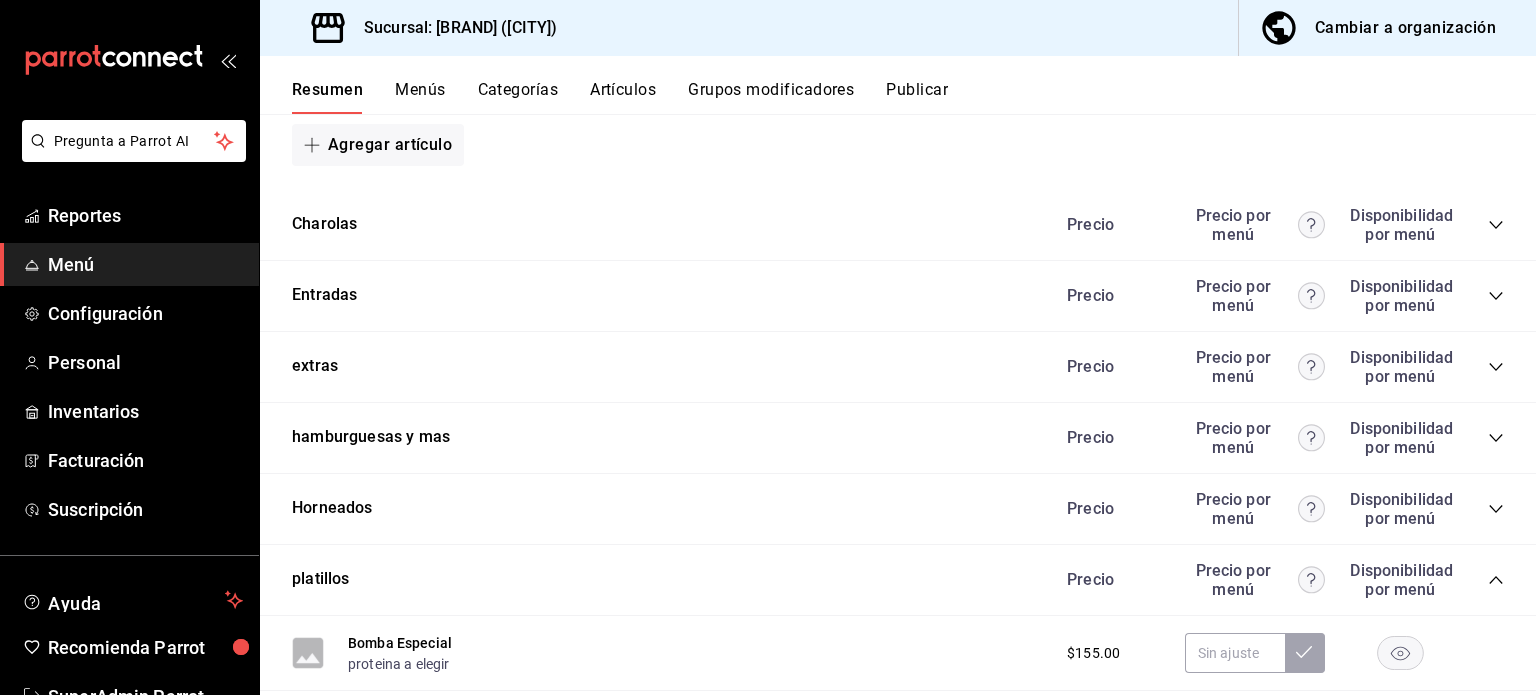 scroll, scrollTop: 2298, scrollLeft: 0, axis: vertical 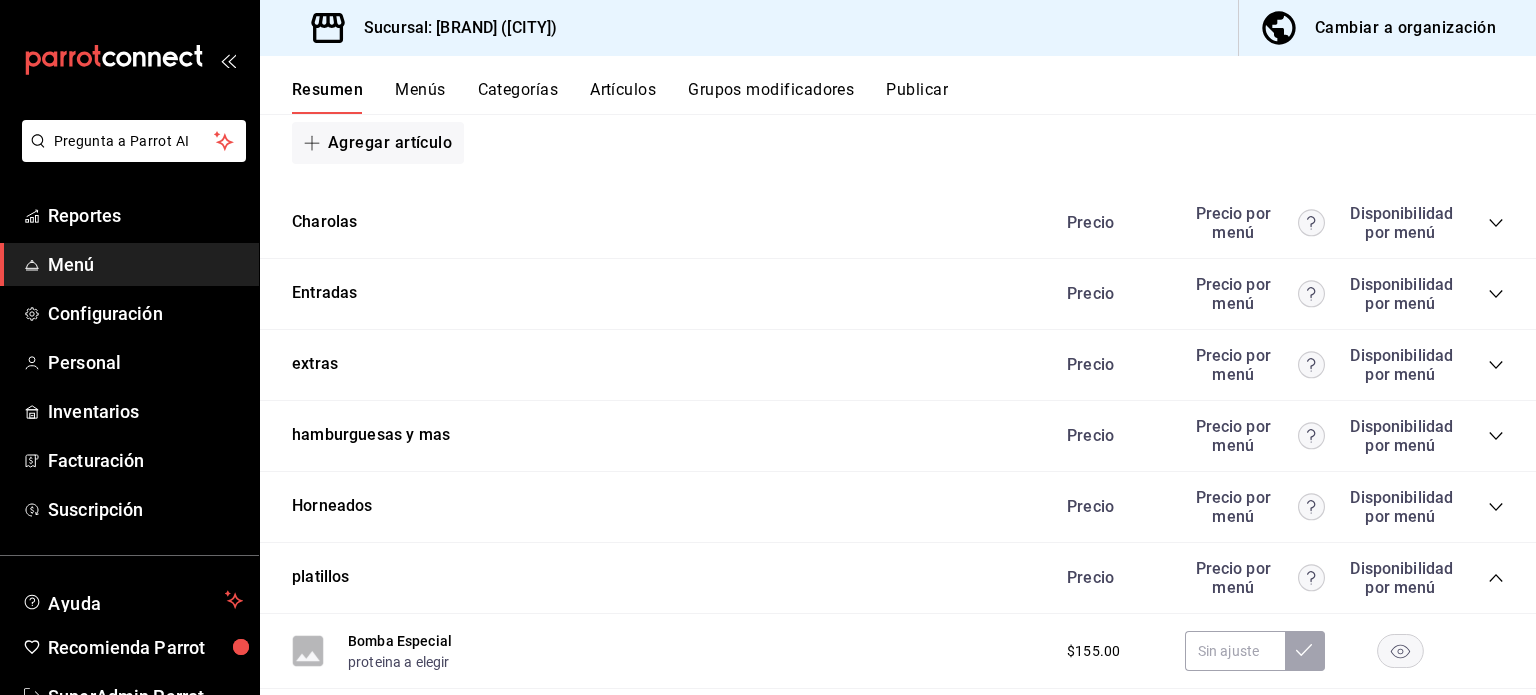 click 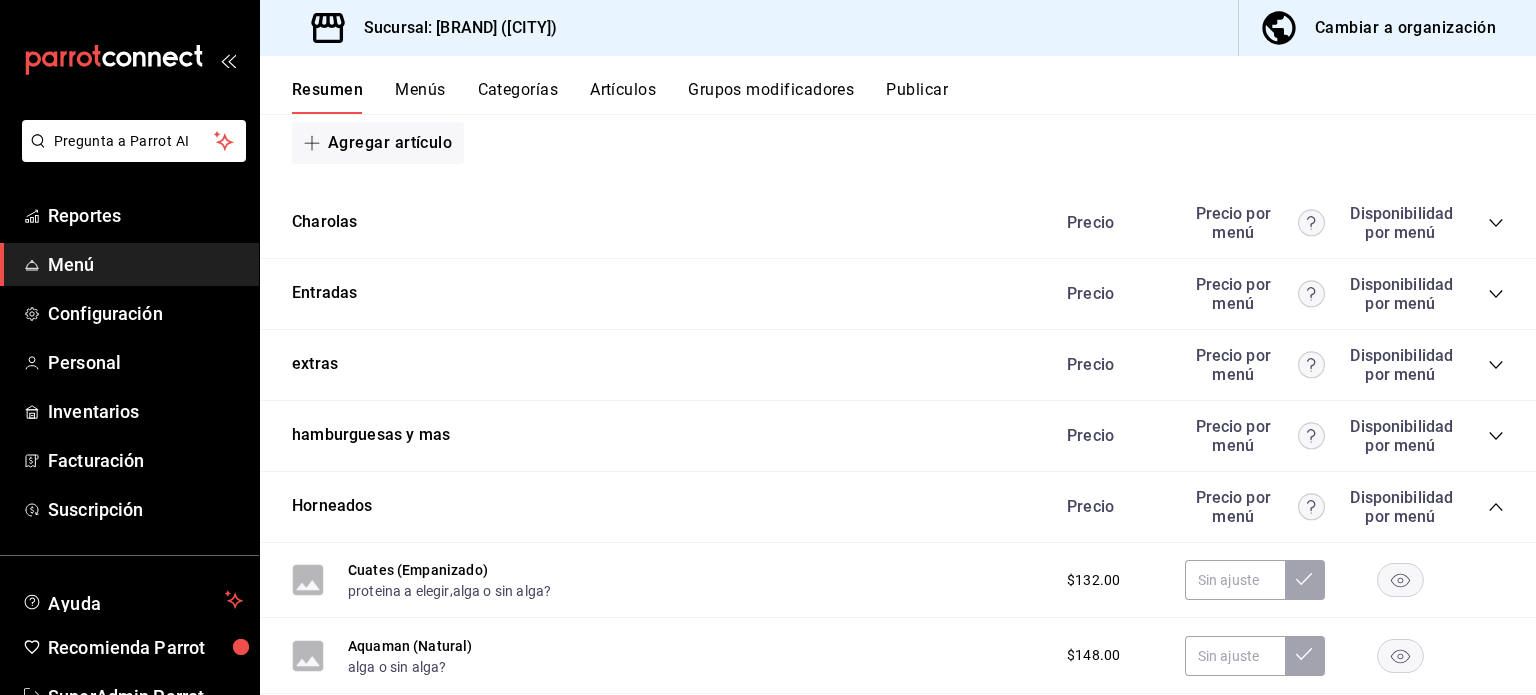 click 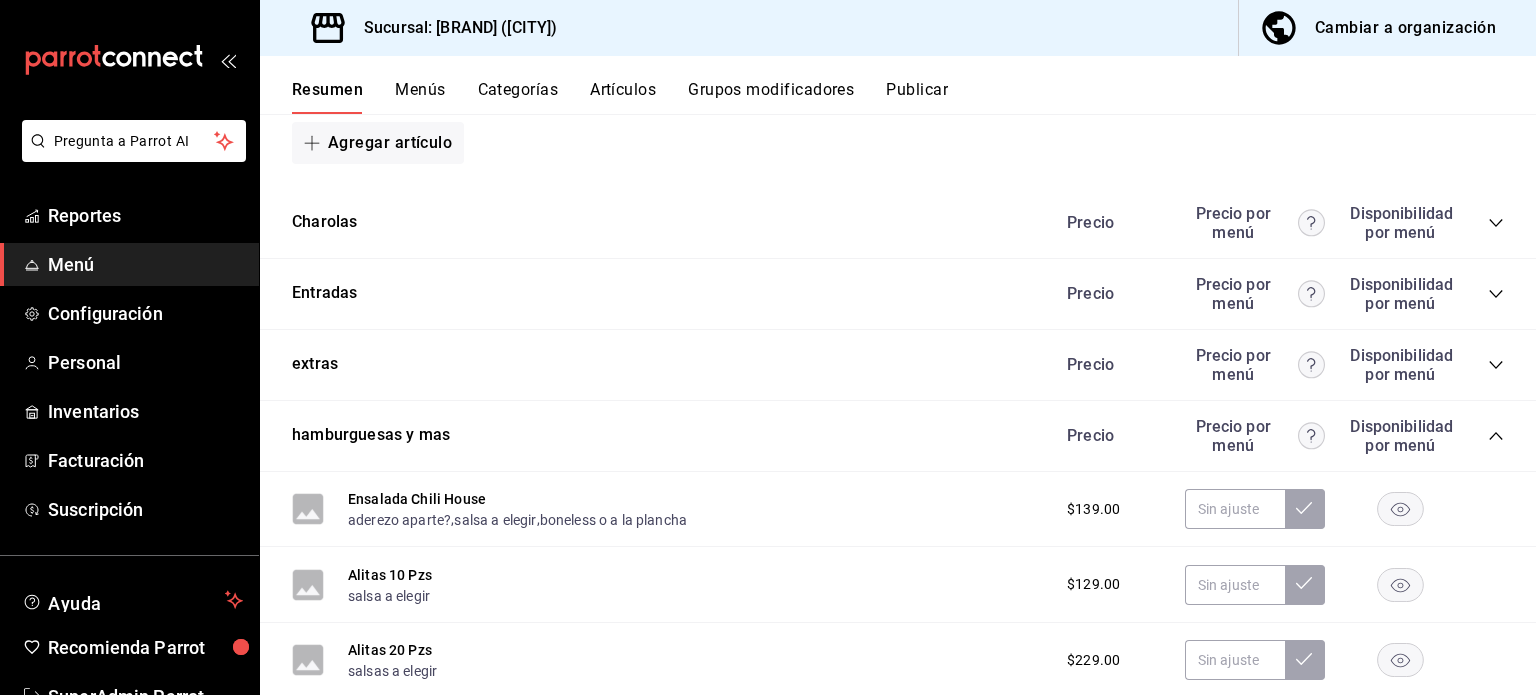 click 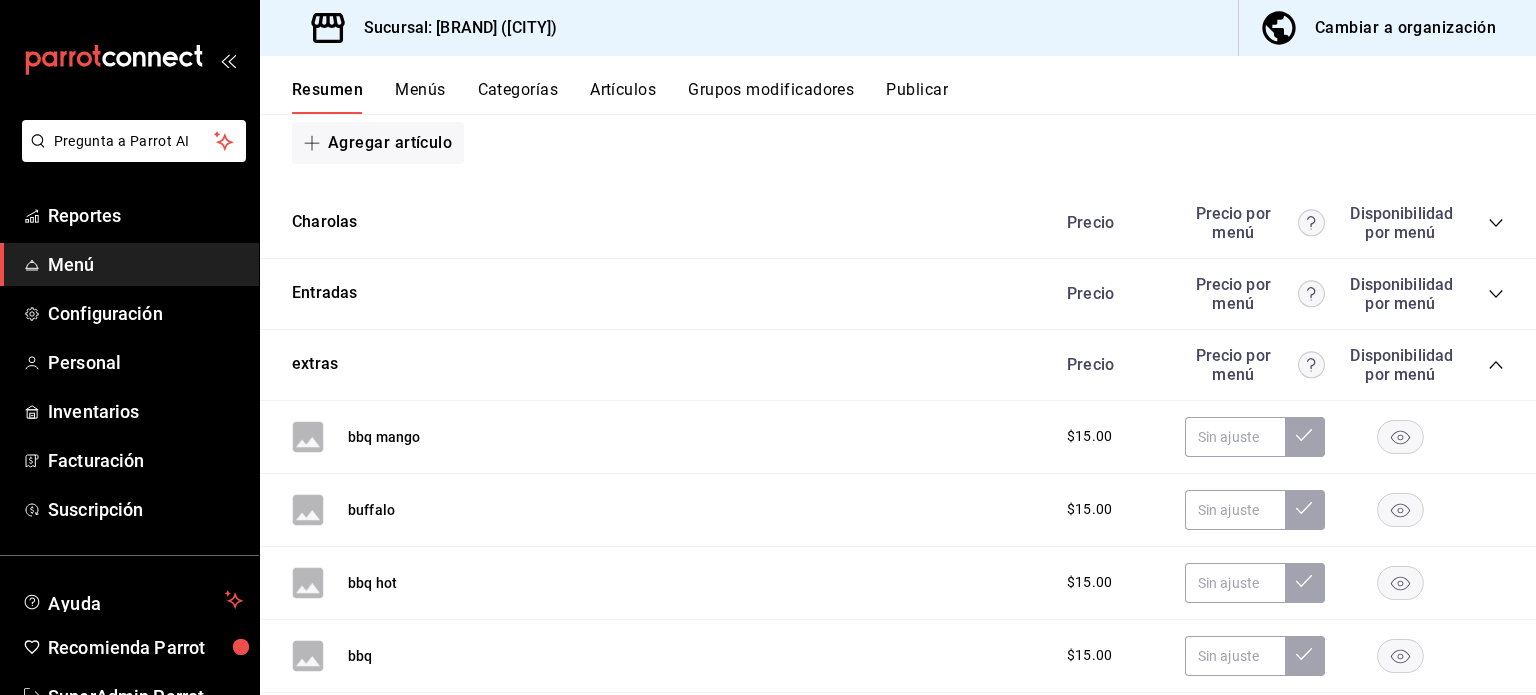 click on "Precio Precio por menú   Disponibilidad por menú" at bounding box center (1275, 294) 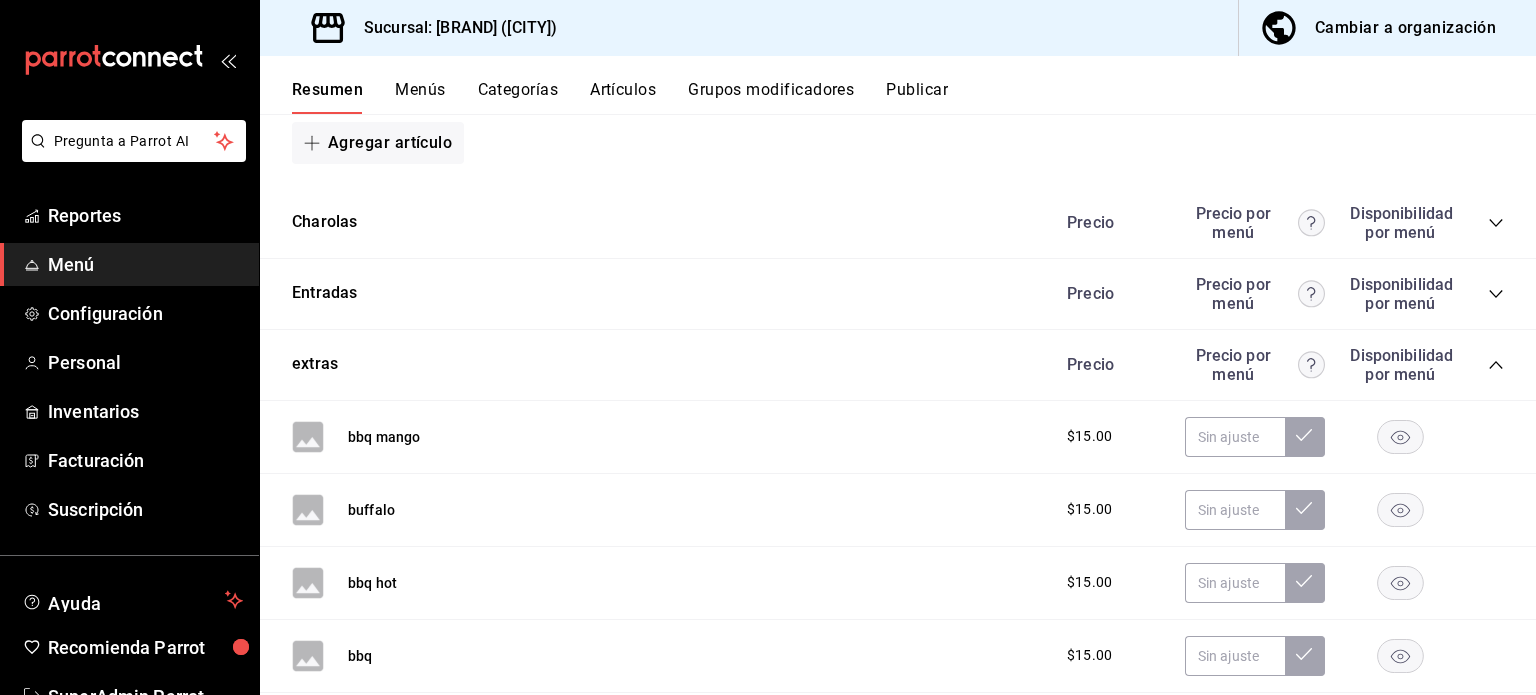 click 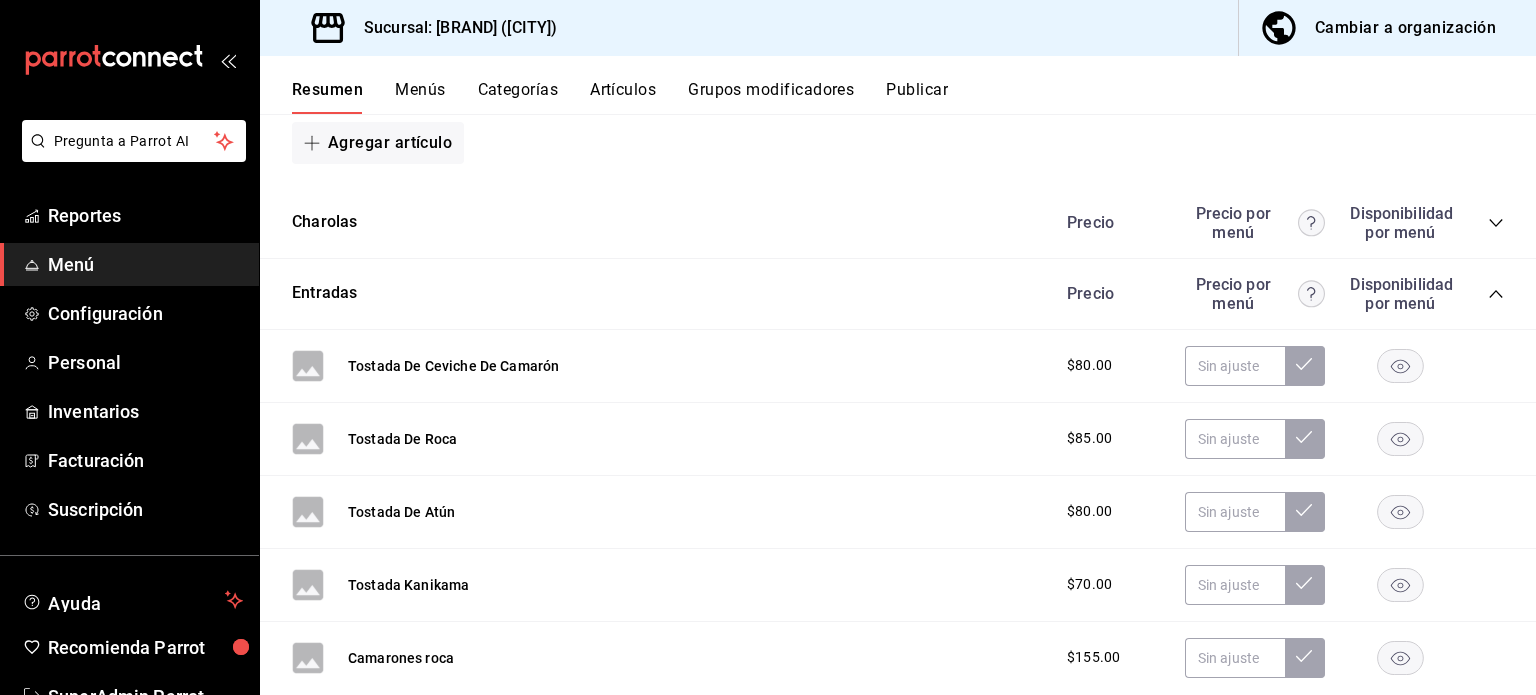 click 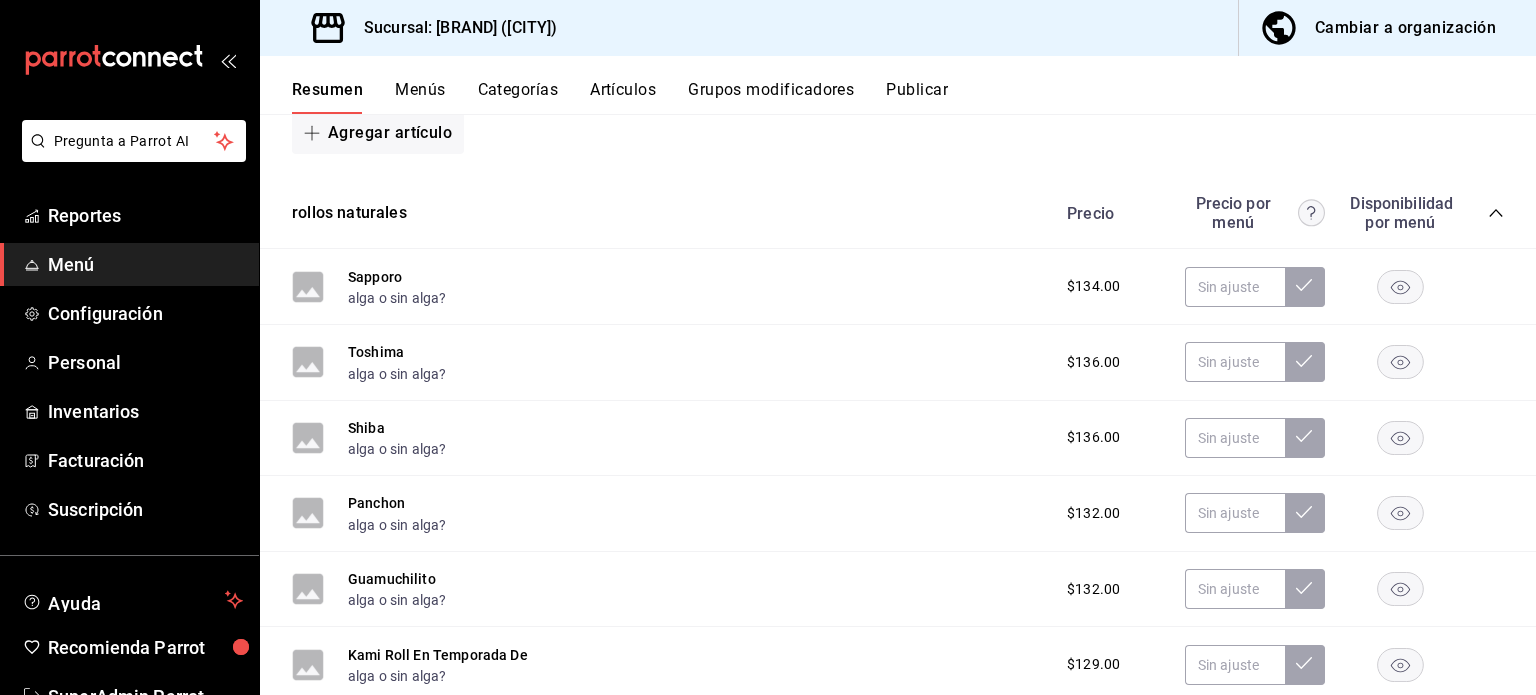 scroll, scrollTop: 10576, scrollLeft: 0, axis: vertical 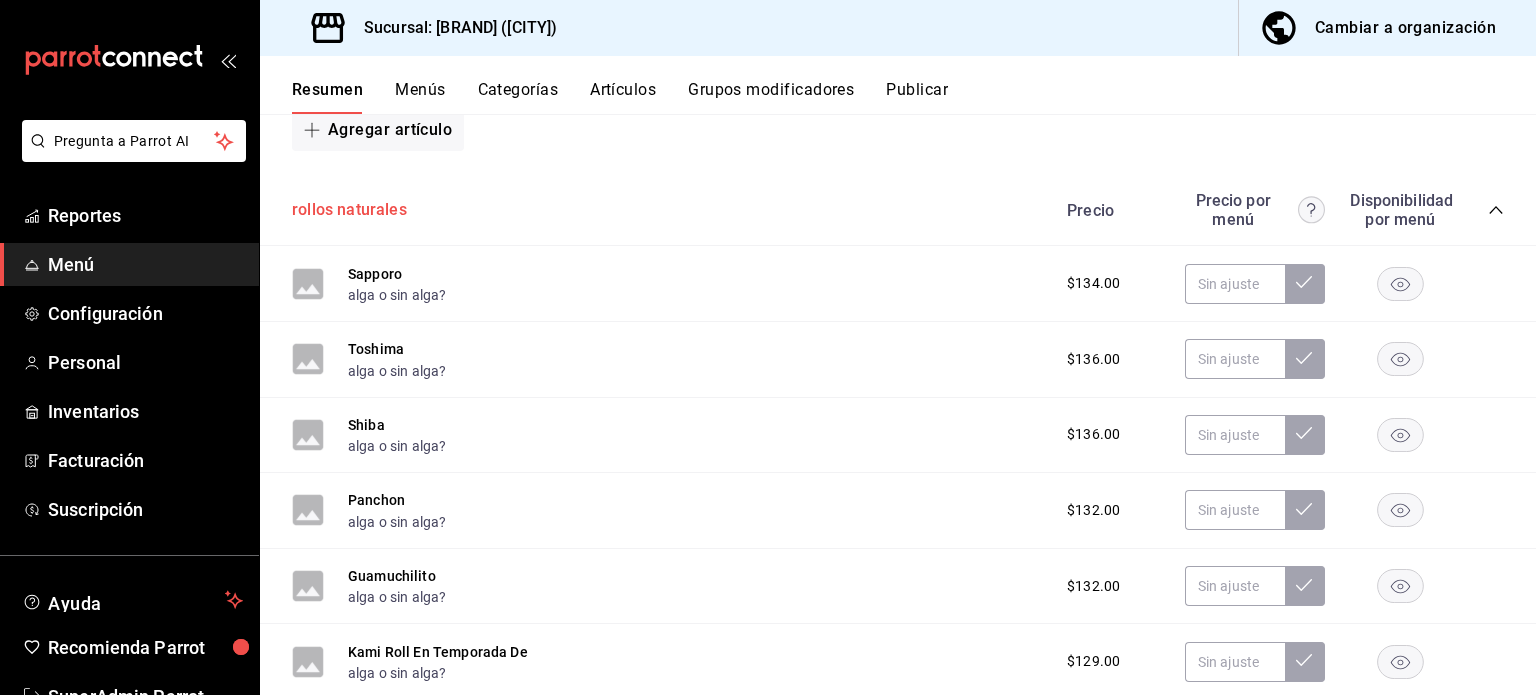 click on "rollos naturales" at bounding box center [349, 210] 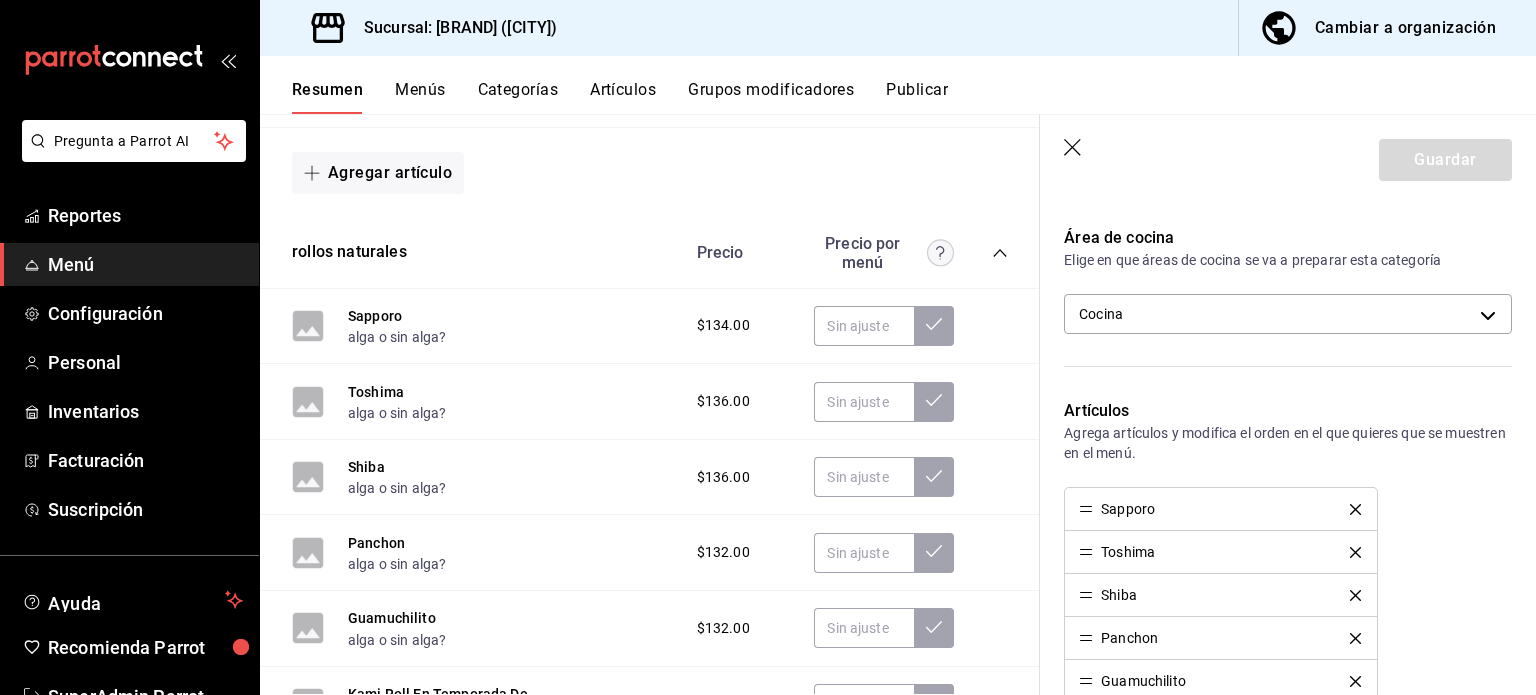 scroll, scrollTop: 283, scrollLeft: 0, axis: vertical 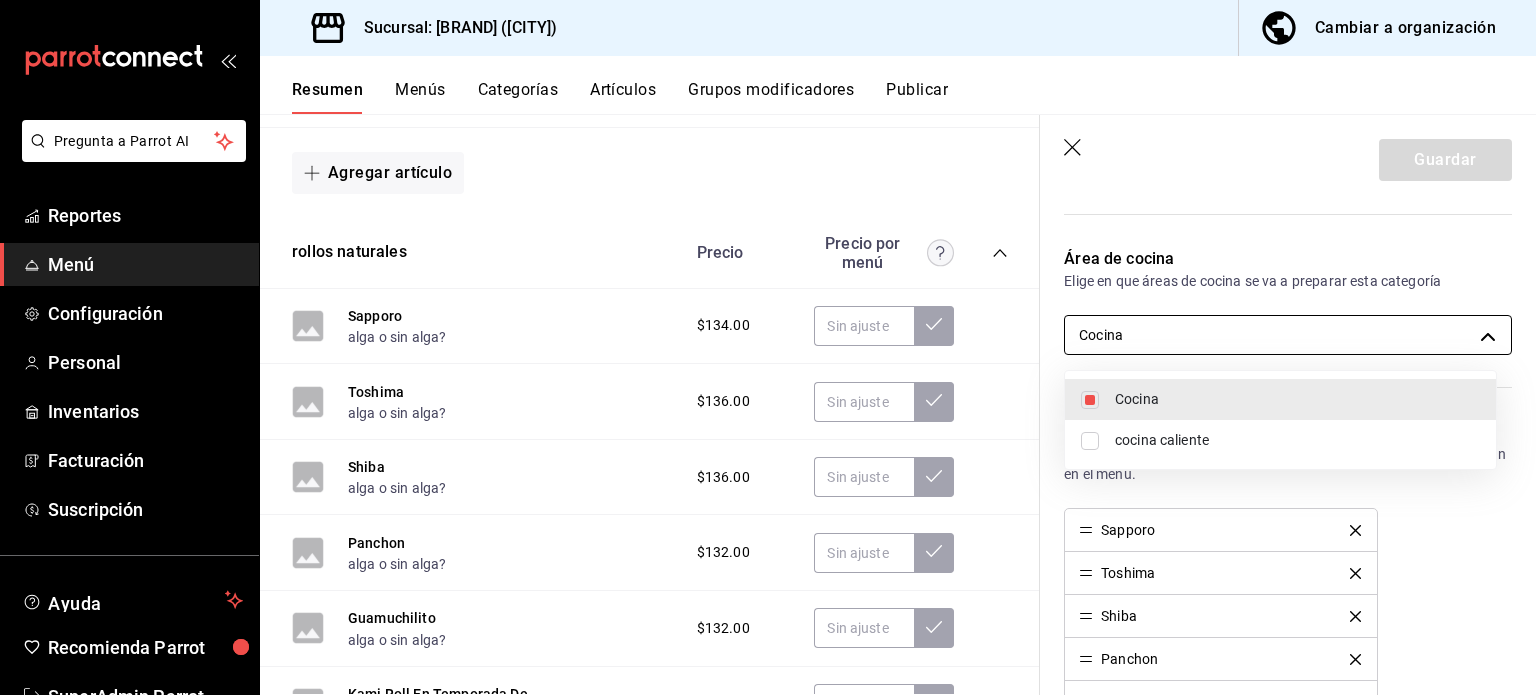 click on "Pregunta a Parrot AI Reportes   Menú   Configuración   Personal   Inventarios   Facturación   Suscripción   Ayuda Recomienda Parrot   SuperAdmin Parrot   Sugerir nueva función   Sucursal: [BRAND] ([CITY]) Cambiar a organización Resumen Menús Categorías Artículos Grupos modificadores Publicar Resumen sucursal Si activas ‘Editar artículo por menú’, podrás  personalizar  los menús de esta sucursal.  Para cambios generales, ve a “Organización”. ​ ​ [BRAND] - [CITY] menu sushi L-D [TIME]  -  [TIME] Agregar categoría Empanizados Precio Precio por menú   Kani alga o sin alga? $132.00 Tres Quesos alga o sin alga? $123.00 Cordon Blue alga o sin alga? $132.00 $127.00 Chillis Roll alga o sin alga? $142.00 Japón alga o sin alga? $142.00 Cielo, Mar Y Tierra alga o sin alga? $140.00 $140.00 Boneless Roll Boneless roll ,  alga o sin alga? $145.00 Dedo Roll alga o sin alga? $129.00 $127.00 Calota Roll alga o sin alga? $148.00 Toro Bravo alga o sin alga?" at bounding box center [768, 347] 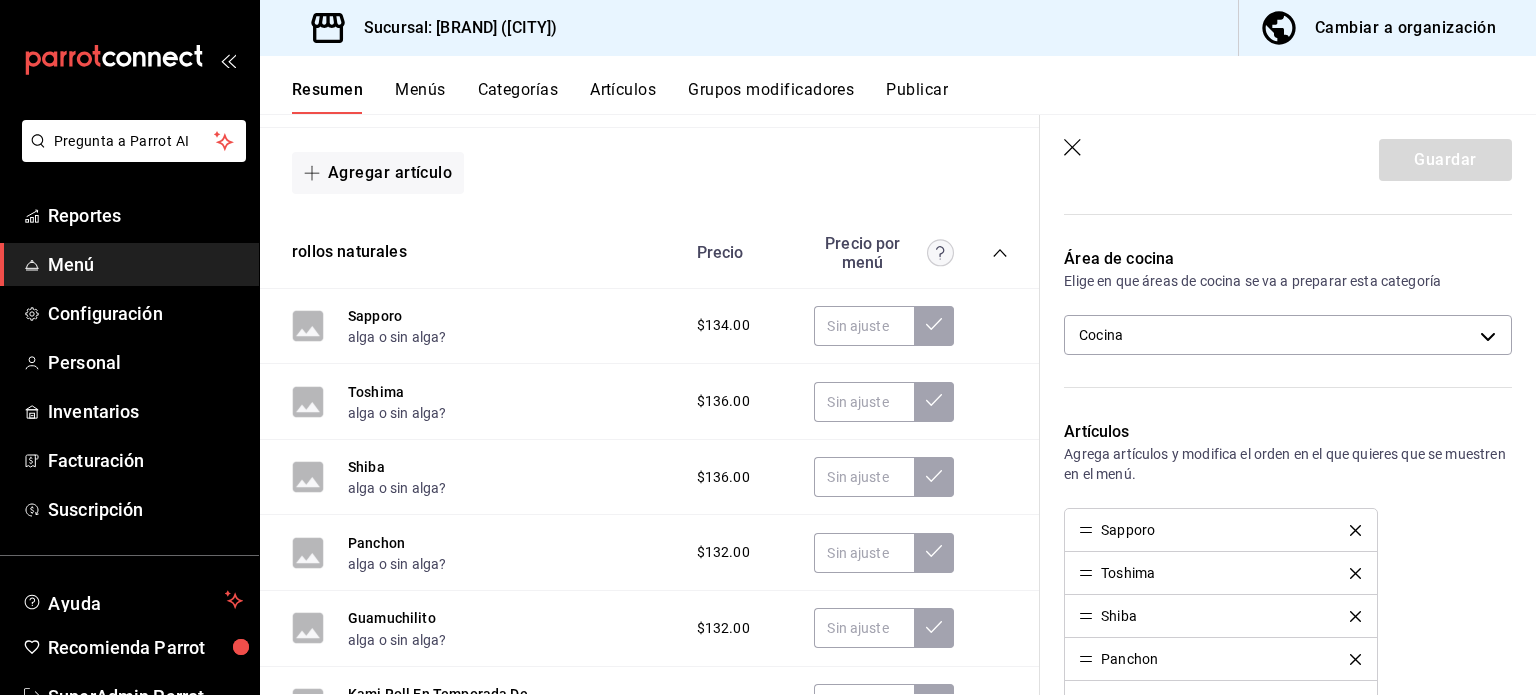 click on "Publicar" at bounding box center [917, 97] 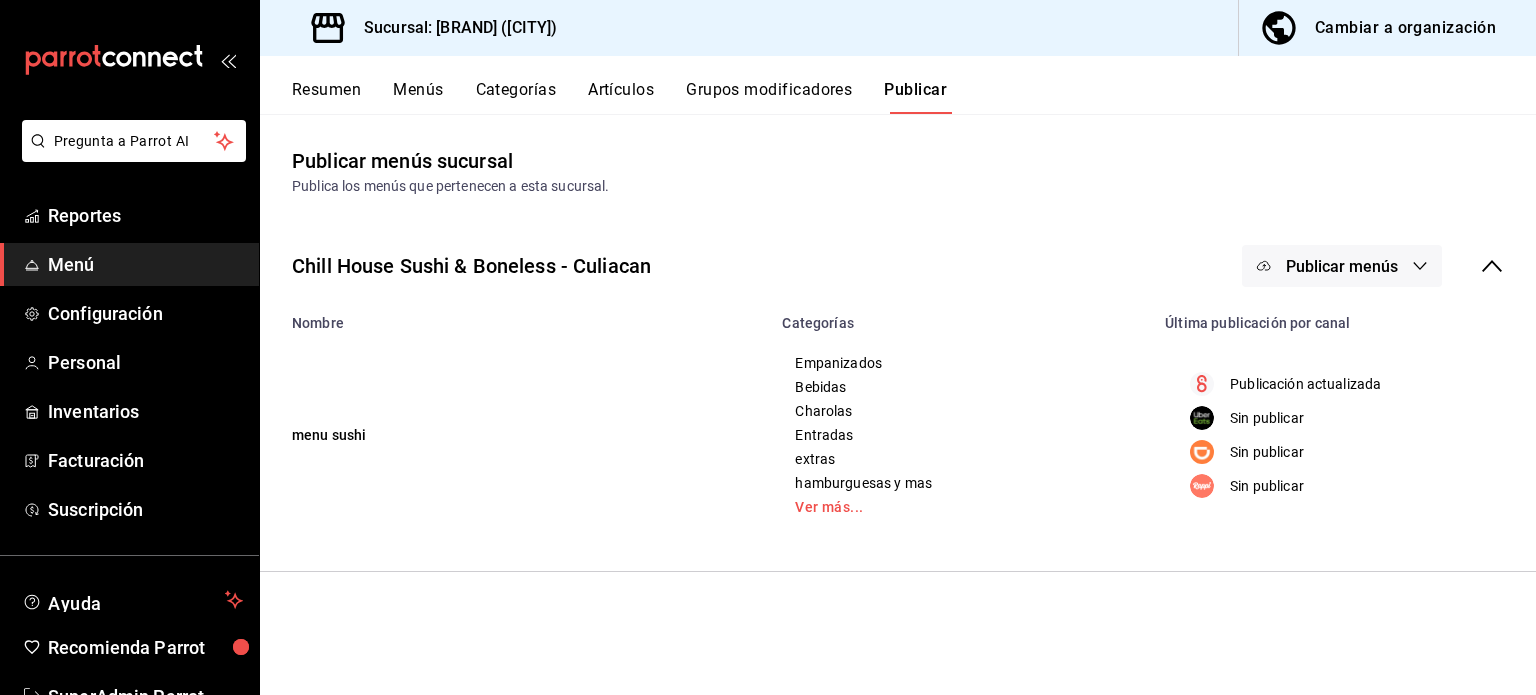 click on "Publicar menús" at bounding box center (1342, 266) 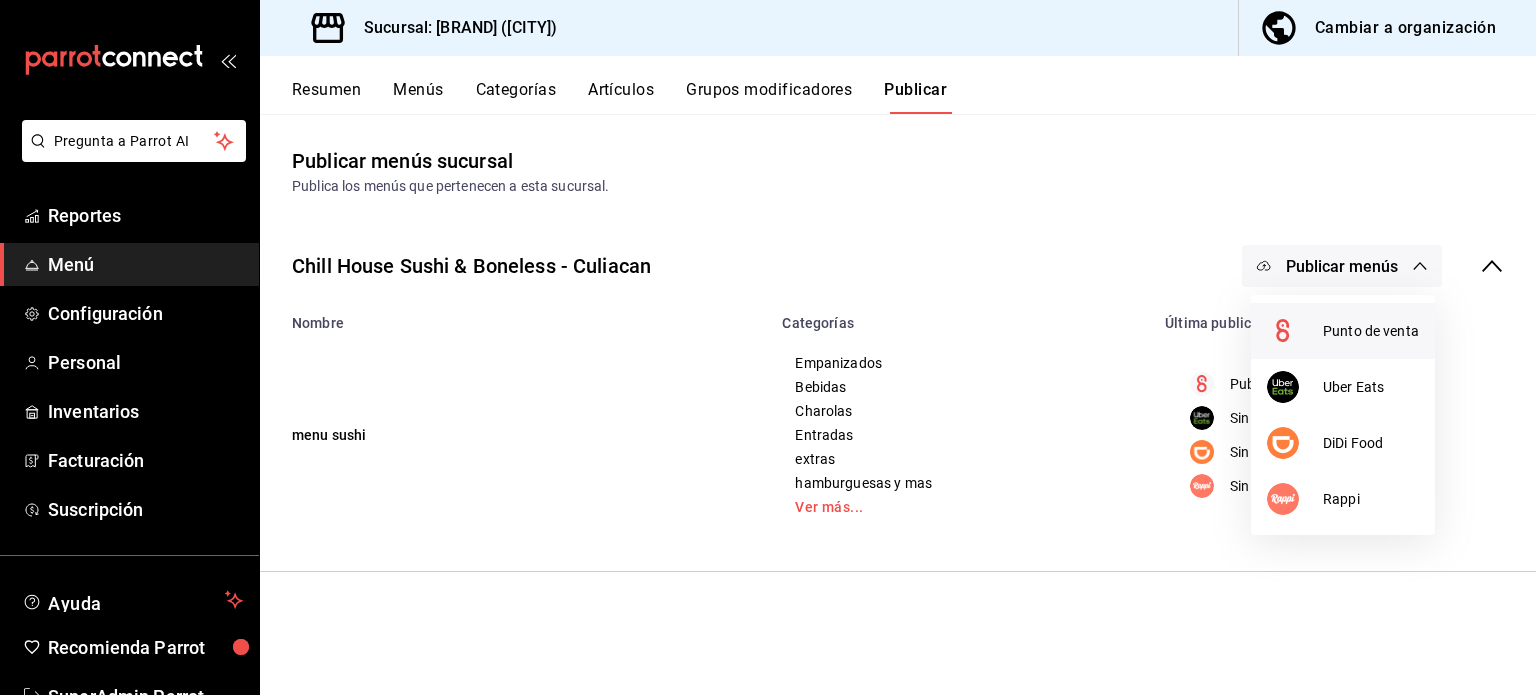 click on "Punto de venta" at bounding box center (1371, 331) 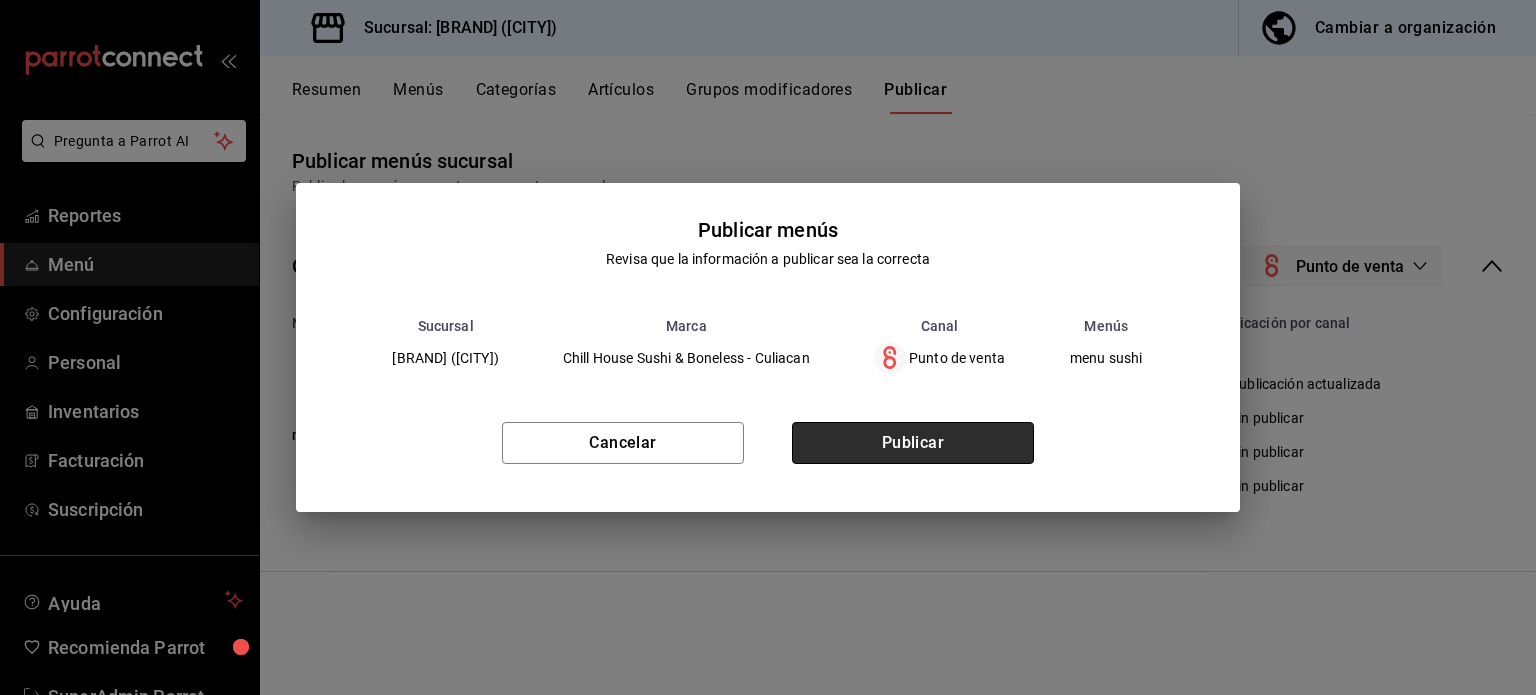 click on "Publicar" at bounding box center (913, 443) 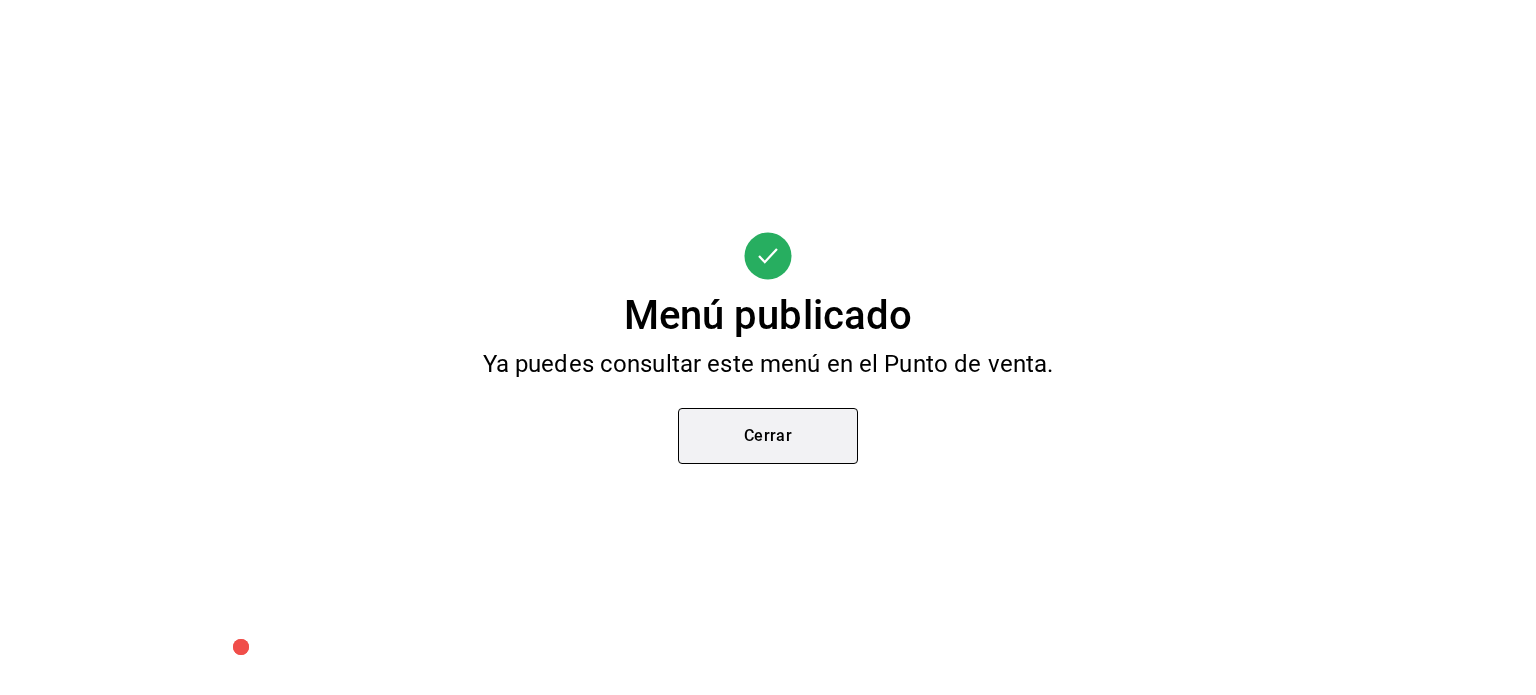 click on "Cerrar" at bounding box center [768, 436] 